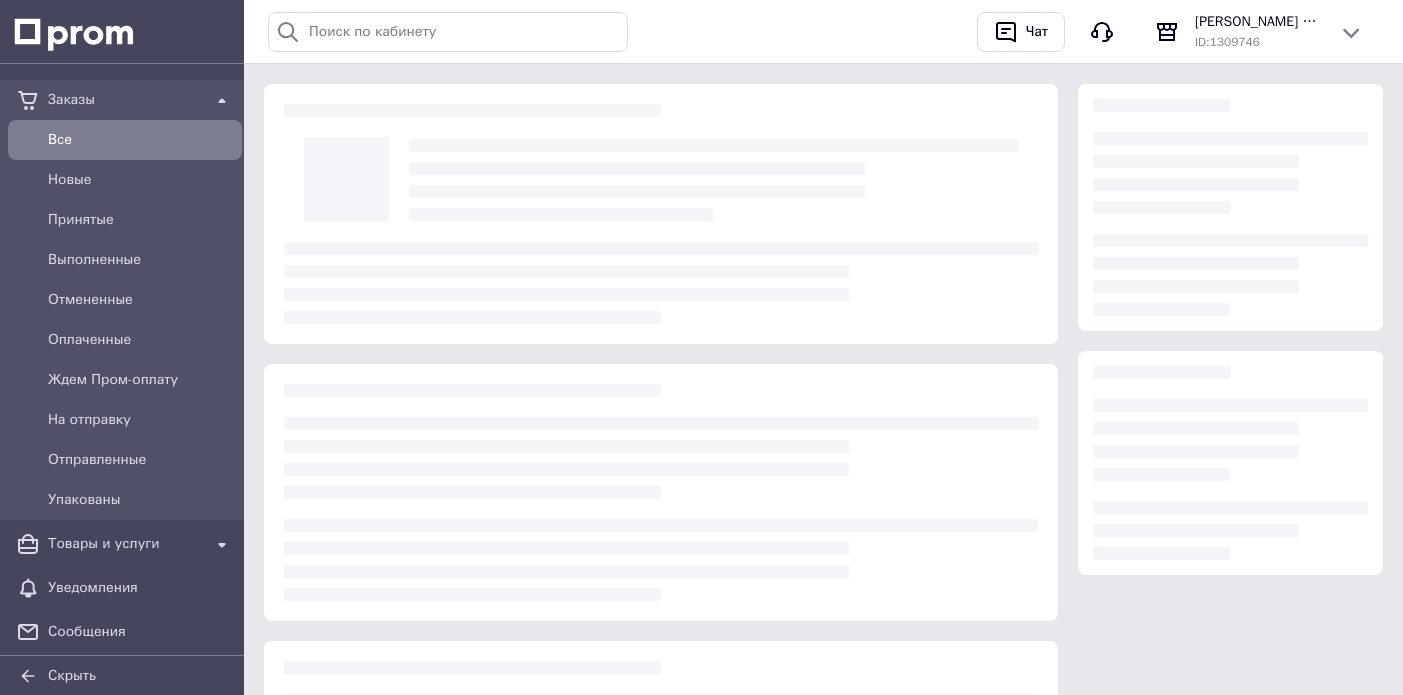 scroll, scrollTop: 0, scrollLeft: 0, axis: both 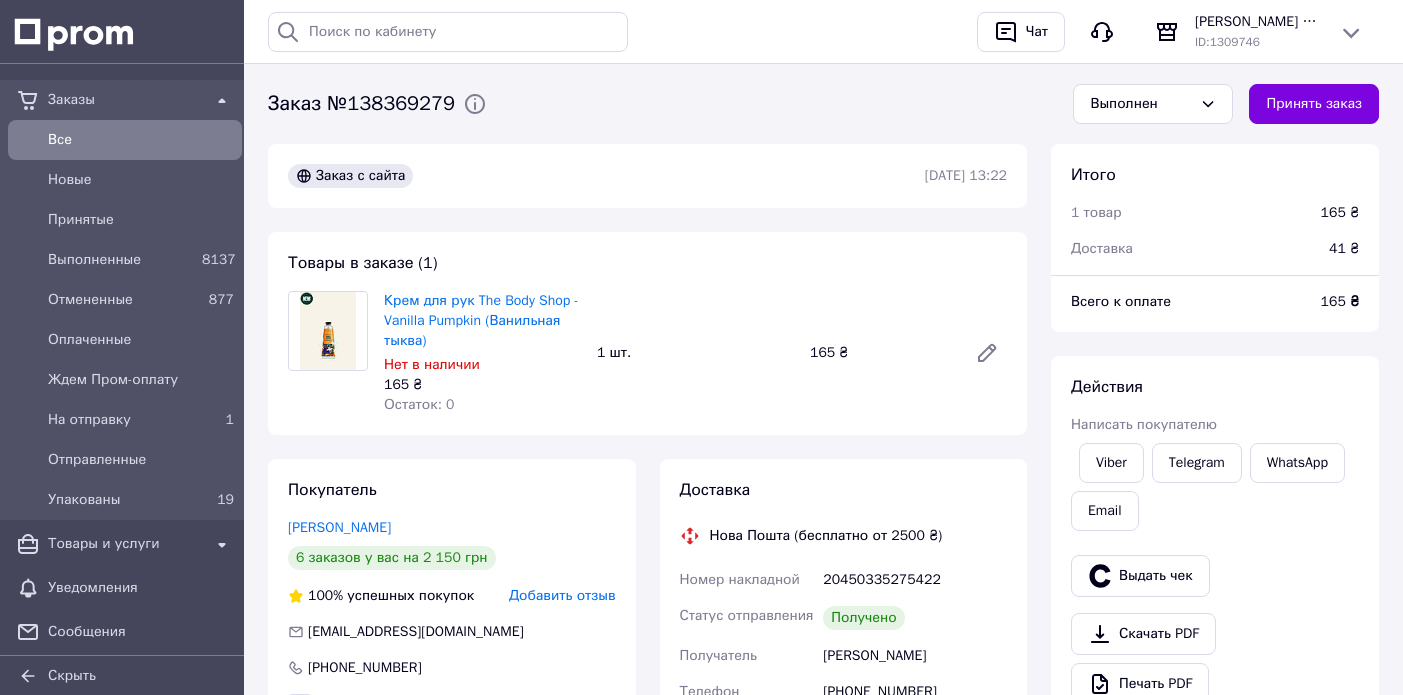 click on "Заказы" at bounding box center [125, 100] 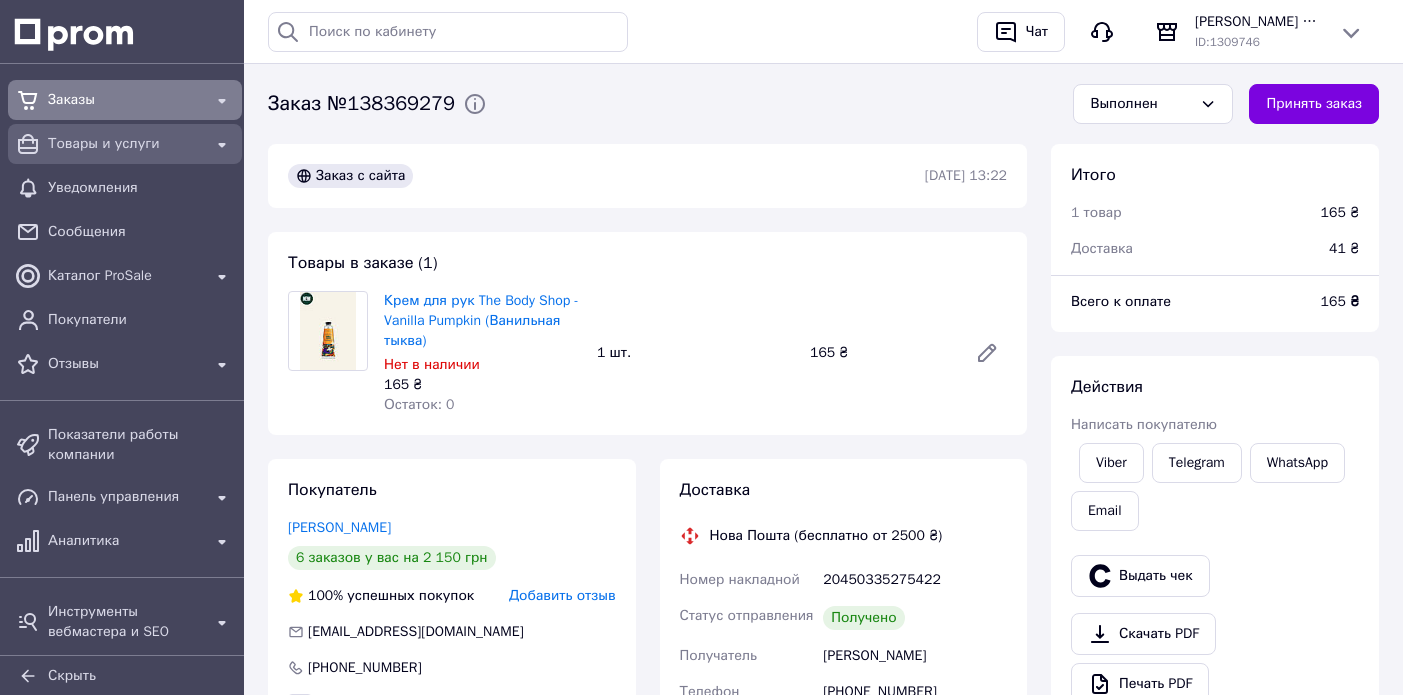 click on "Товары и услуги" at bounding box center [125, 144] 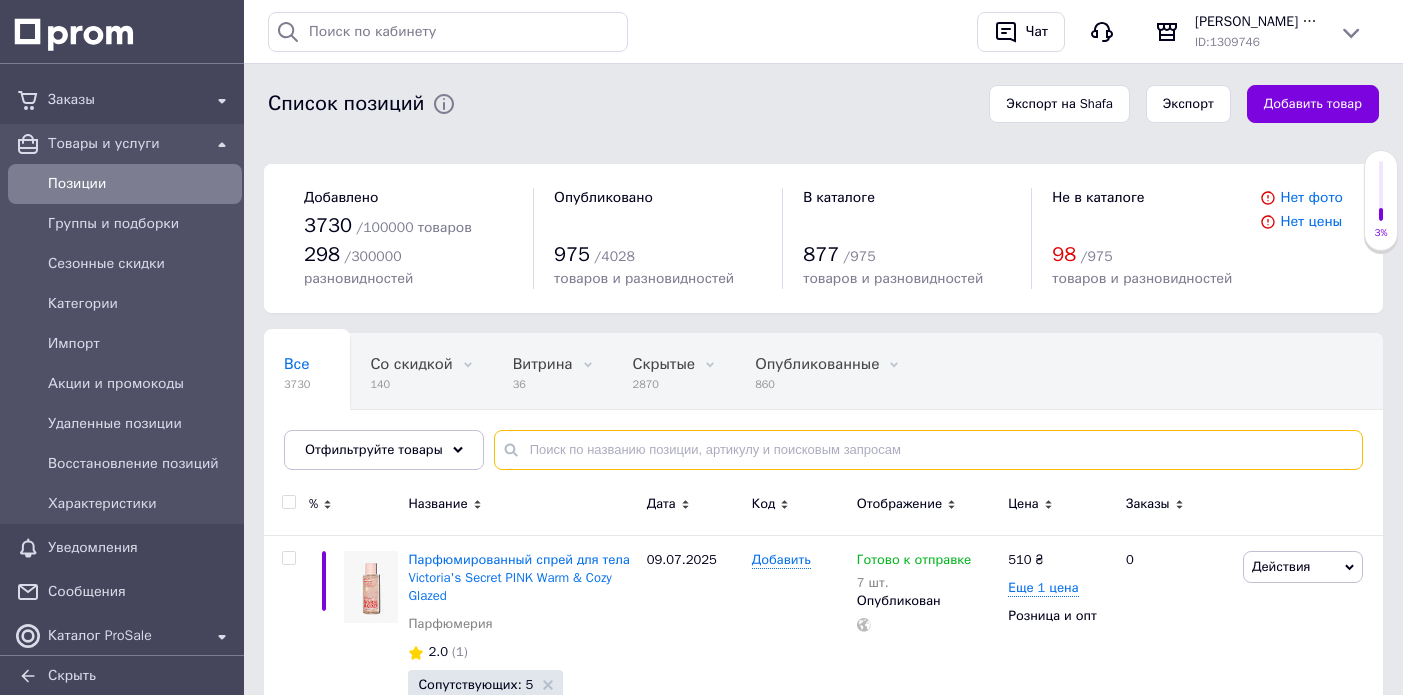 click at bounding box center [928, 450] 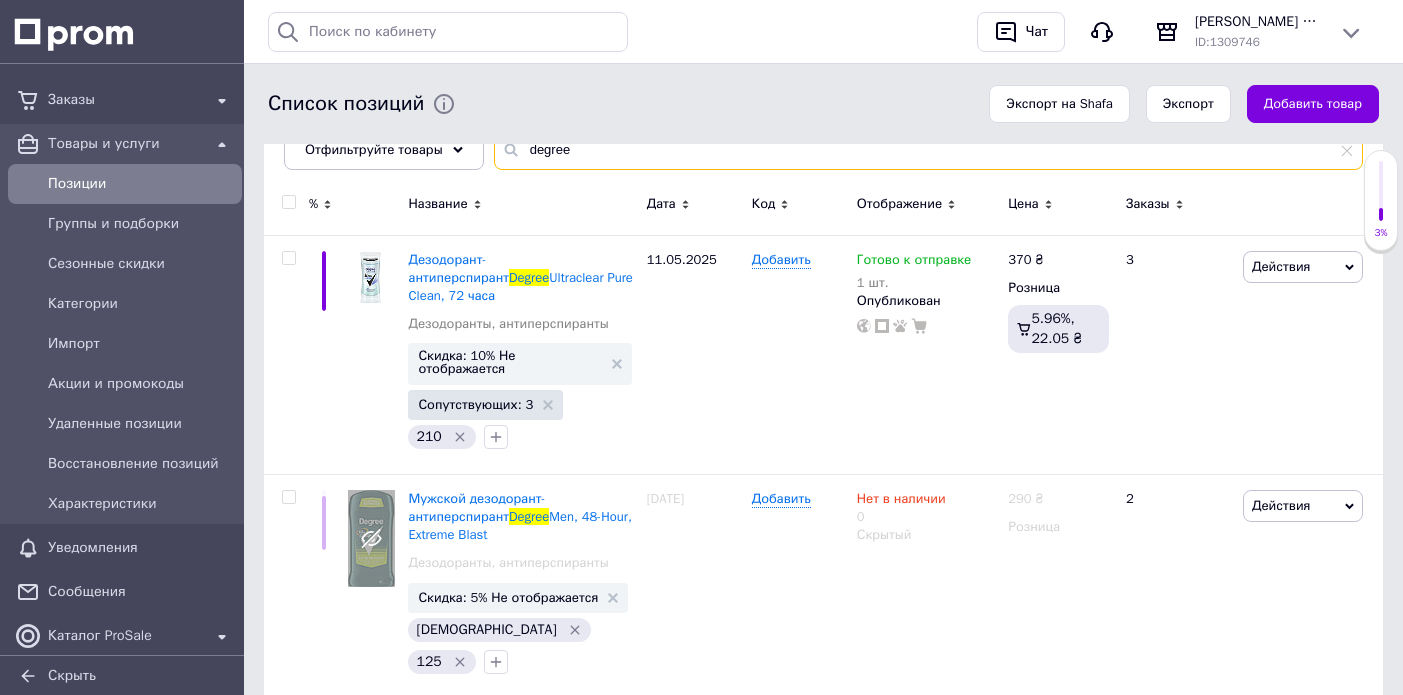 scroll, scrollTop: 301, scrollLeft: 0, axis: vertical 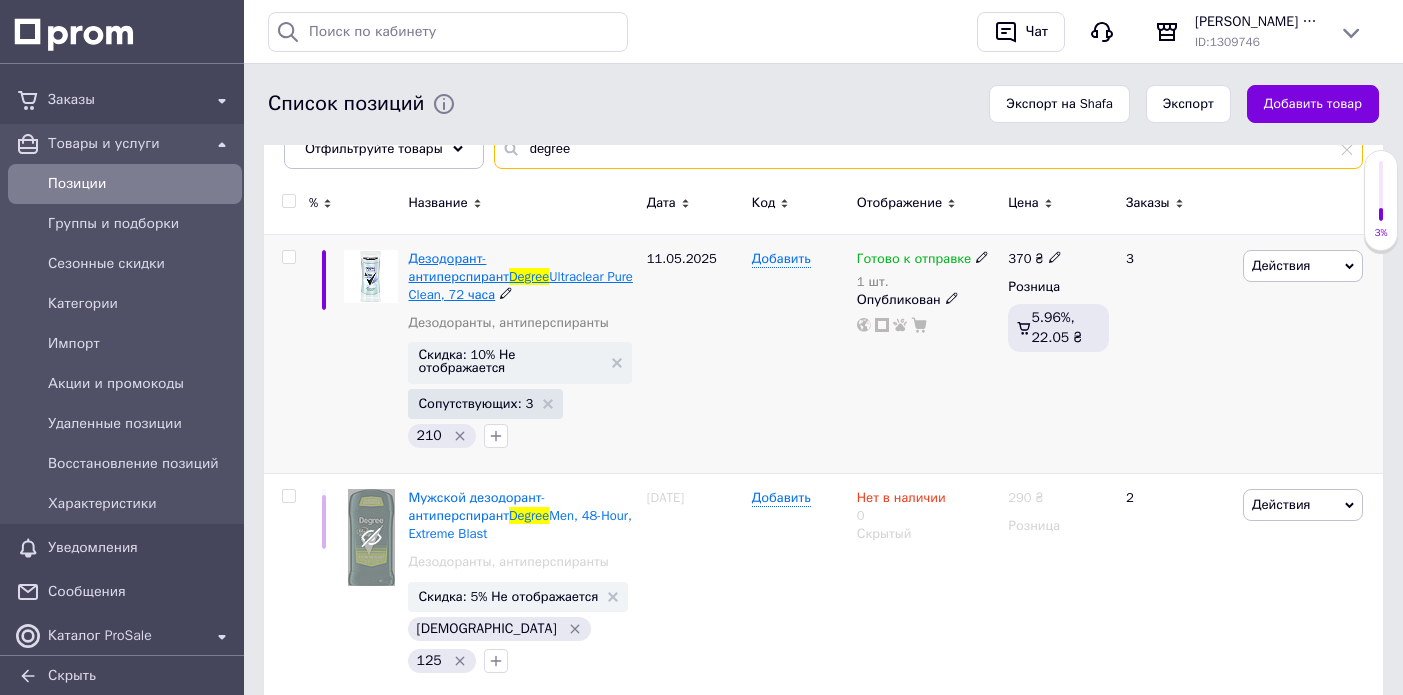 type on "degree" 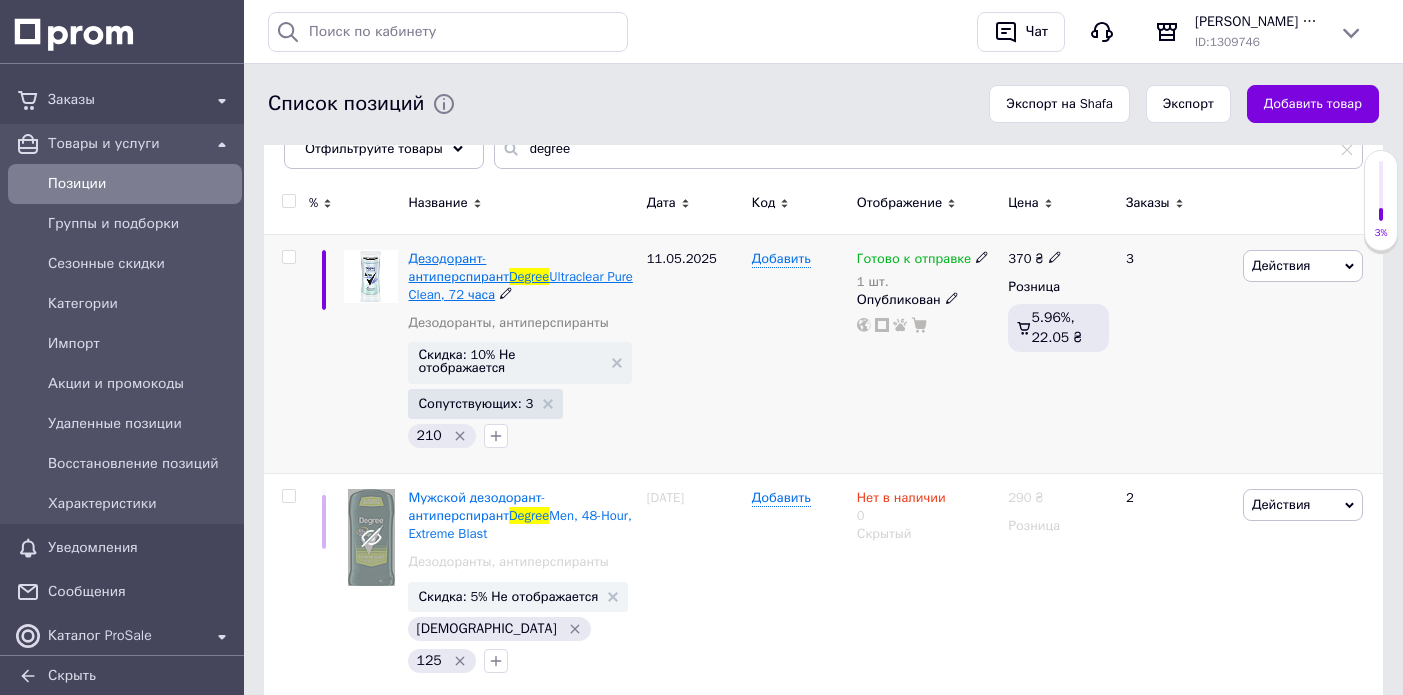 click on "Дезодорант-антиперспирант" at bounding box center [458, 267] 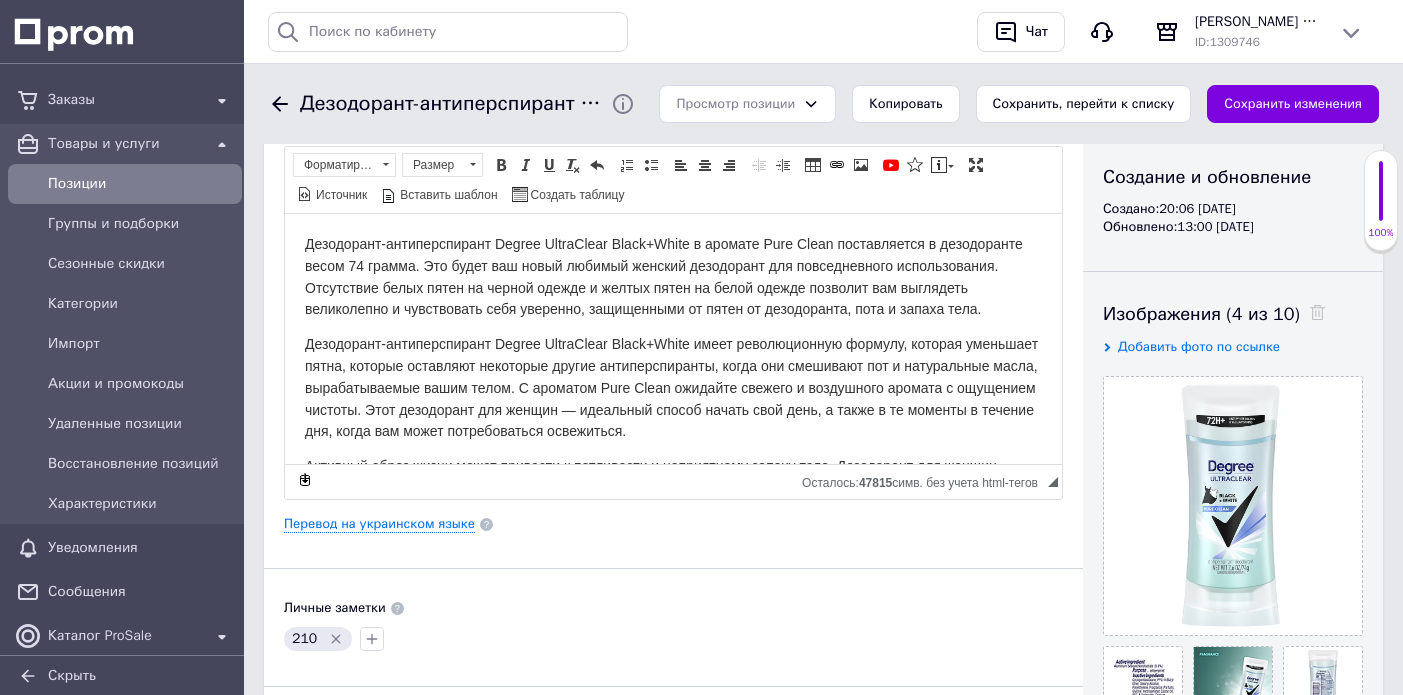 scroll, scrollTop: 207, scrollLeft: 0, axis: vertical 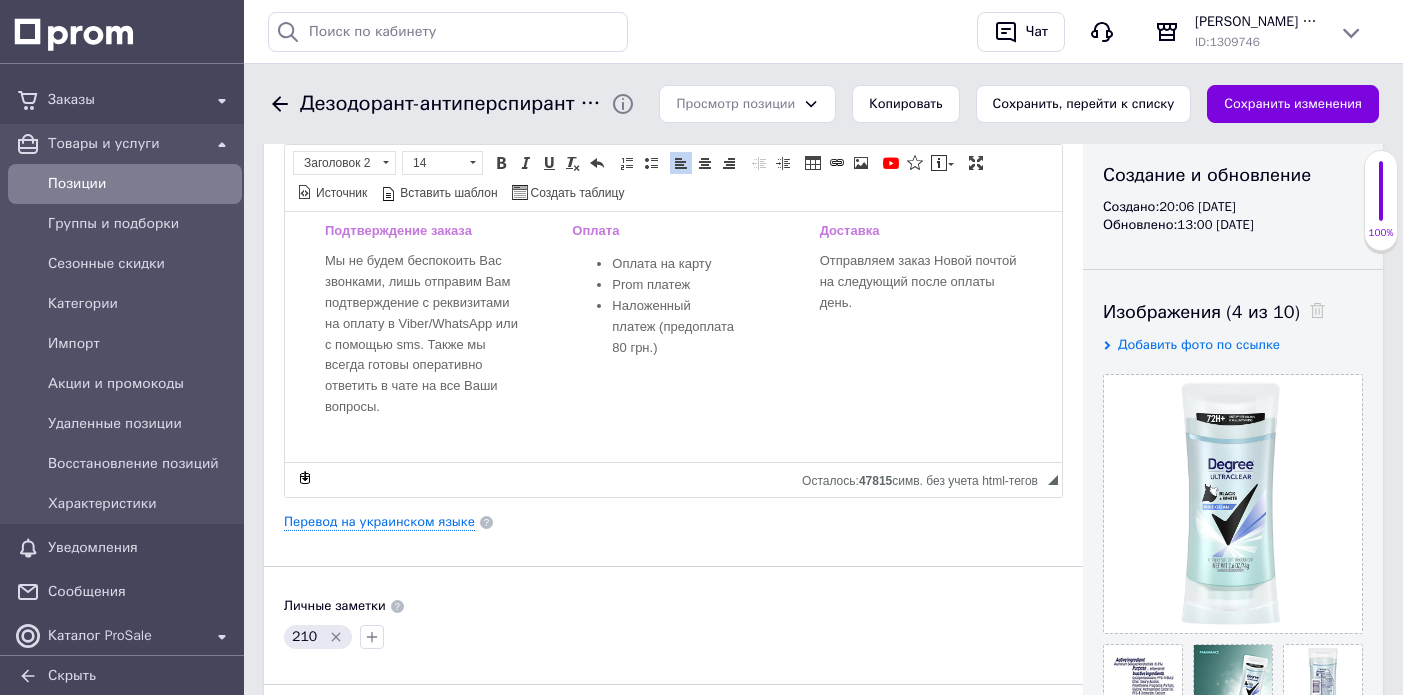 drag, startPoint x: 335, startPoint y: 327, endPoint x: 1001, endPoint y: 593, distance: 717.1555 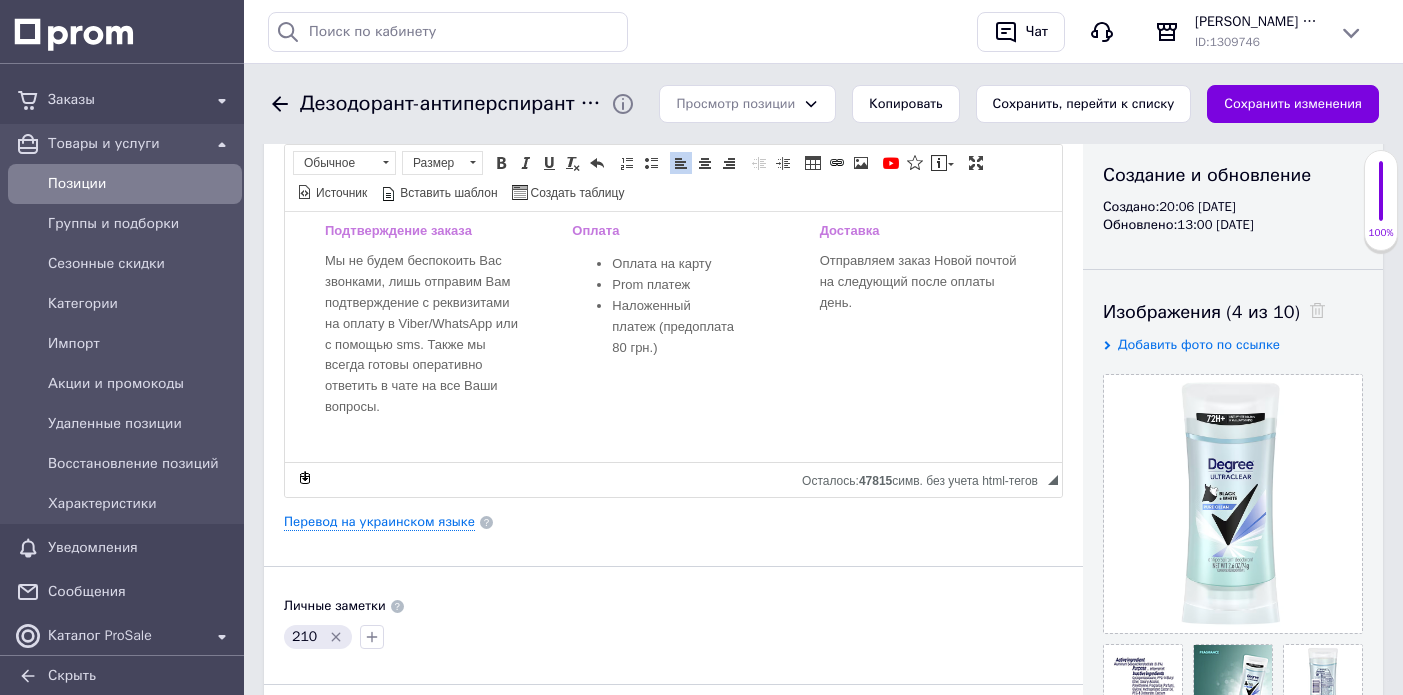 type 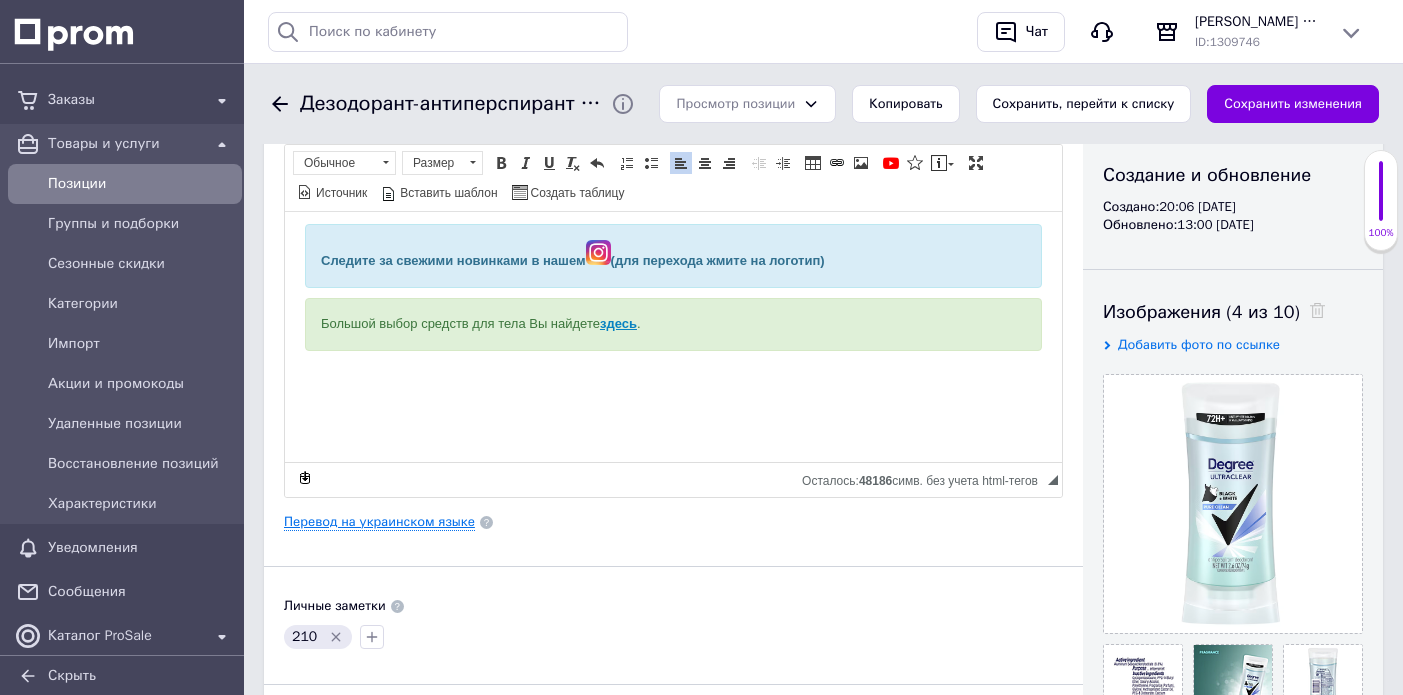 click on "Перевод на украинском языке" at bounding box center [379, 522] 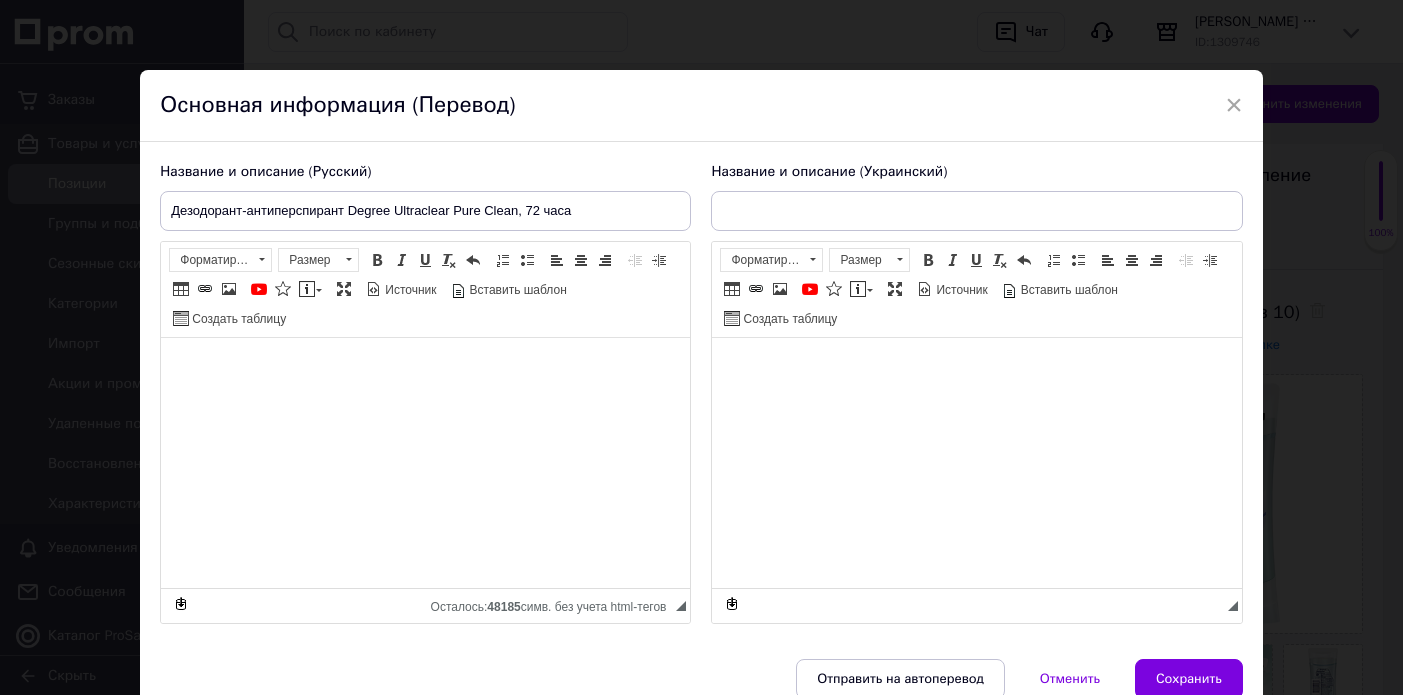 type on "Дезодорант-антиперспирант Degree Ultraclear Pure Clean, 72 години" 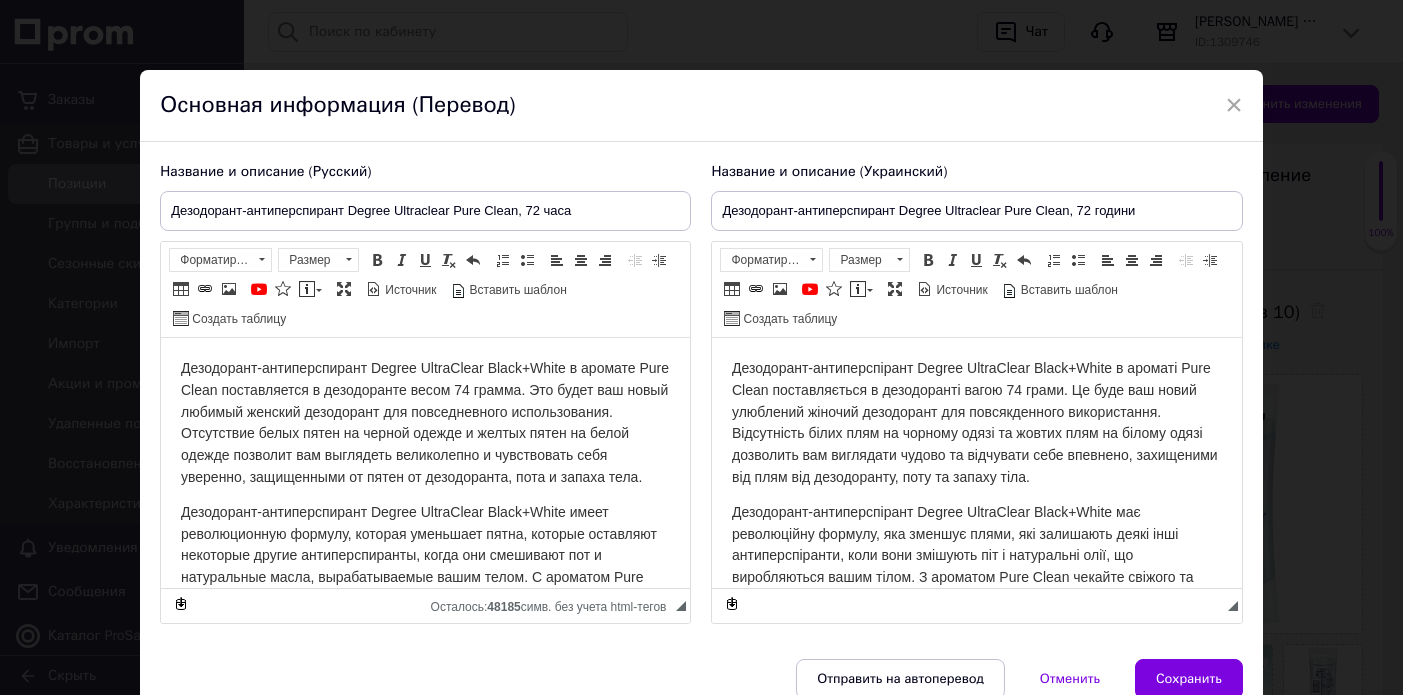 scroll, scrollTop: 0, scrollLeft: 0, axis: both 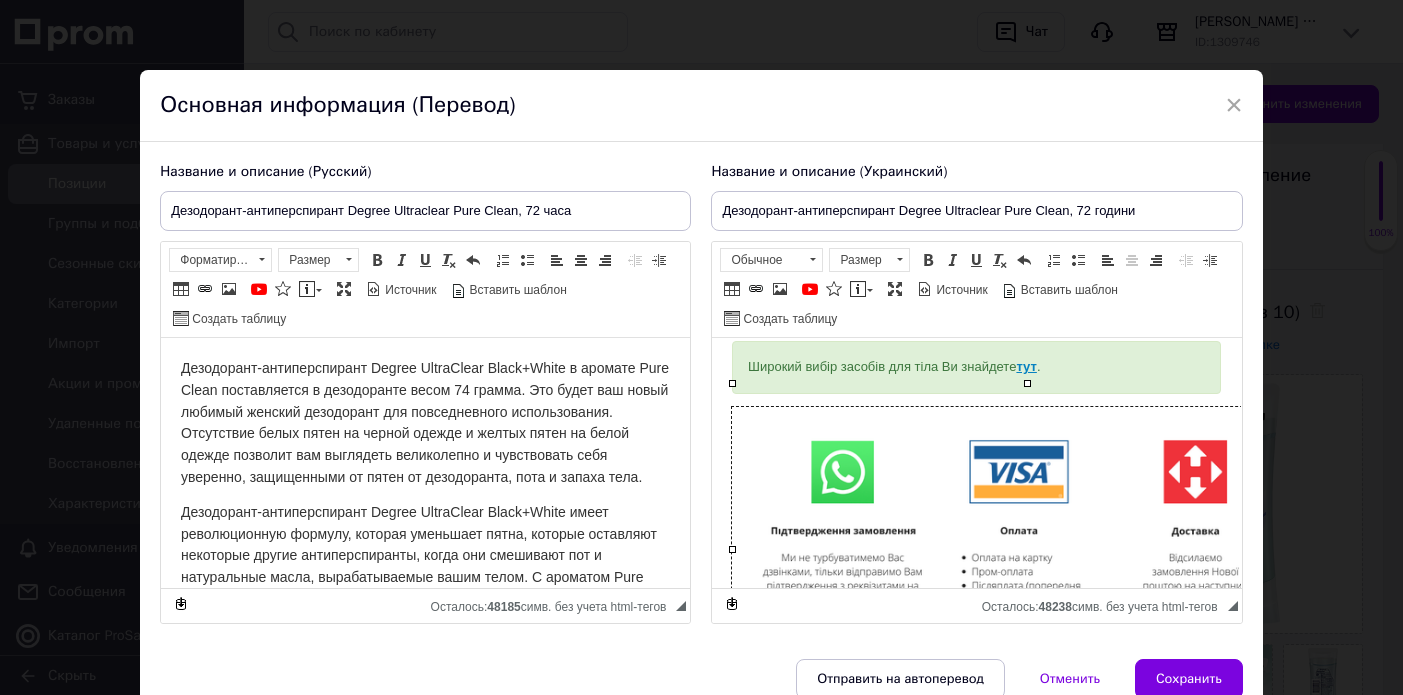 click at bounding box center [1027, 573] 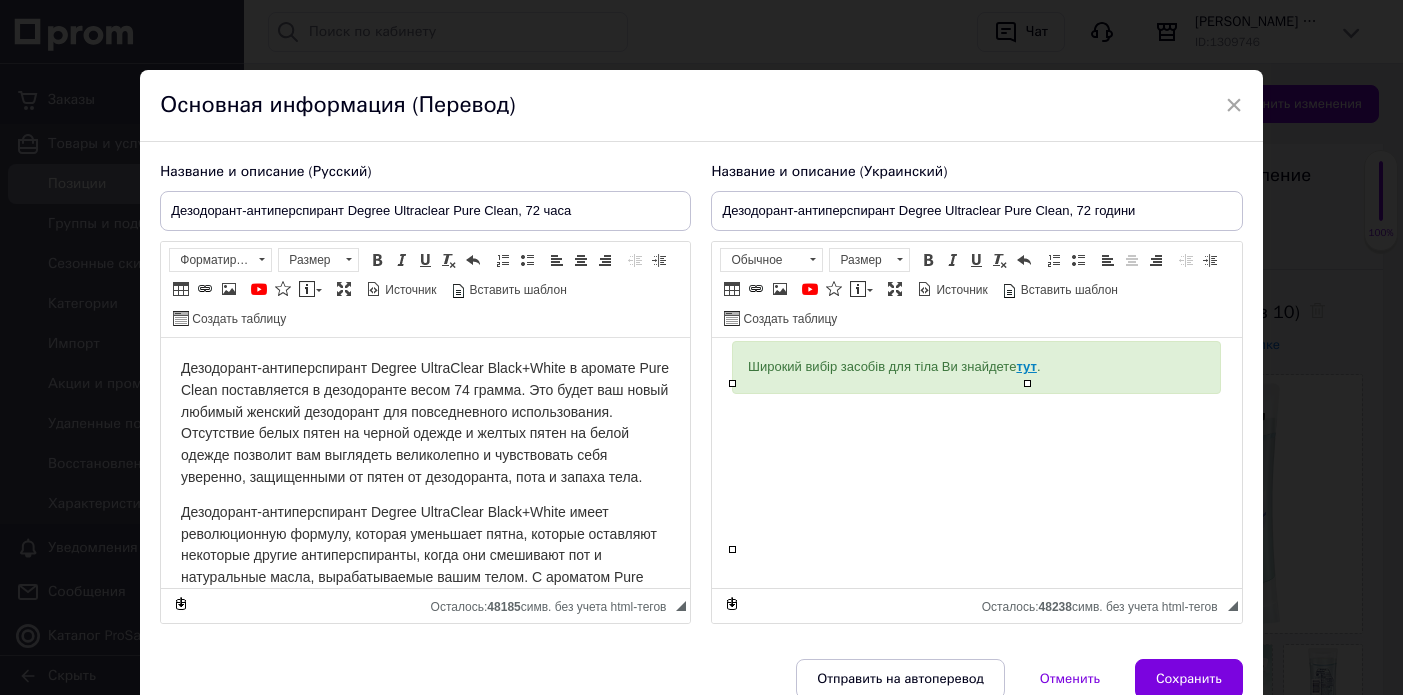 scroll, scrollTop: 699, scrollLeft: 0, axis: vertical 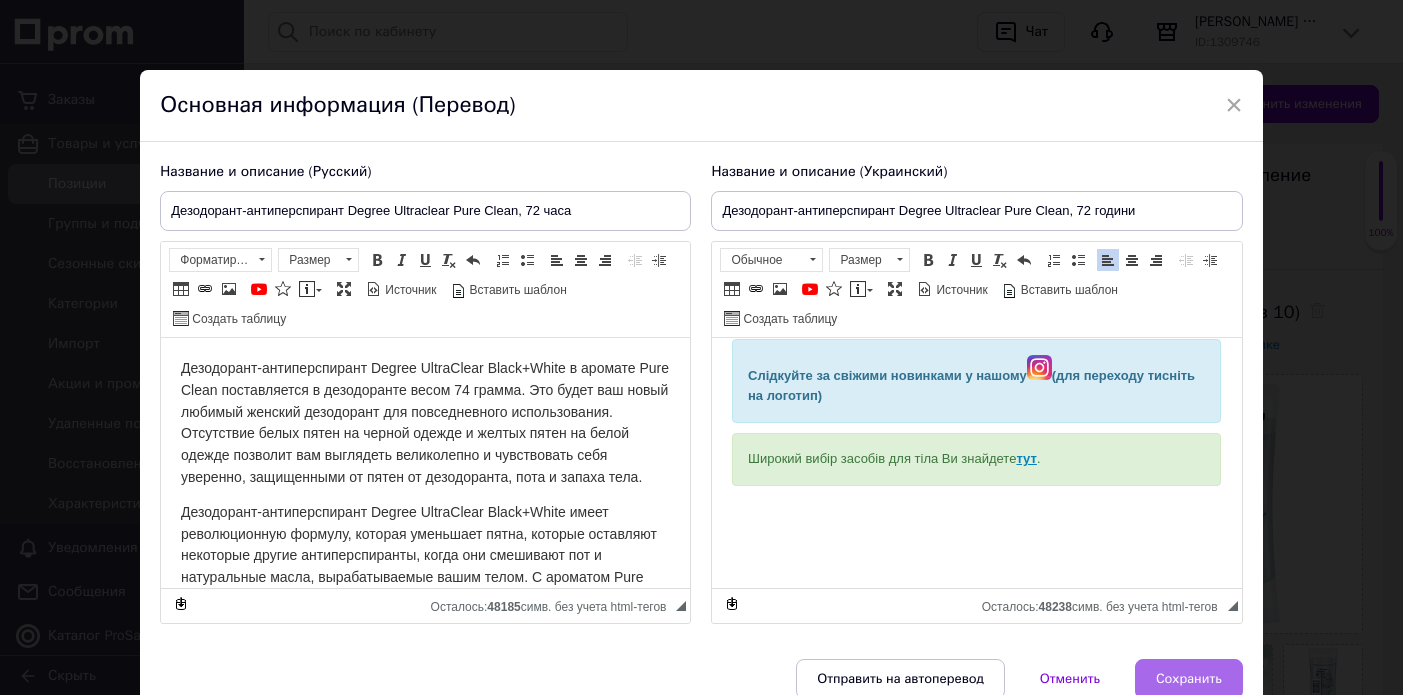 click on "Сохранить" at bounding box center [1189, 679] 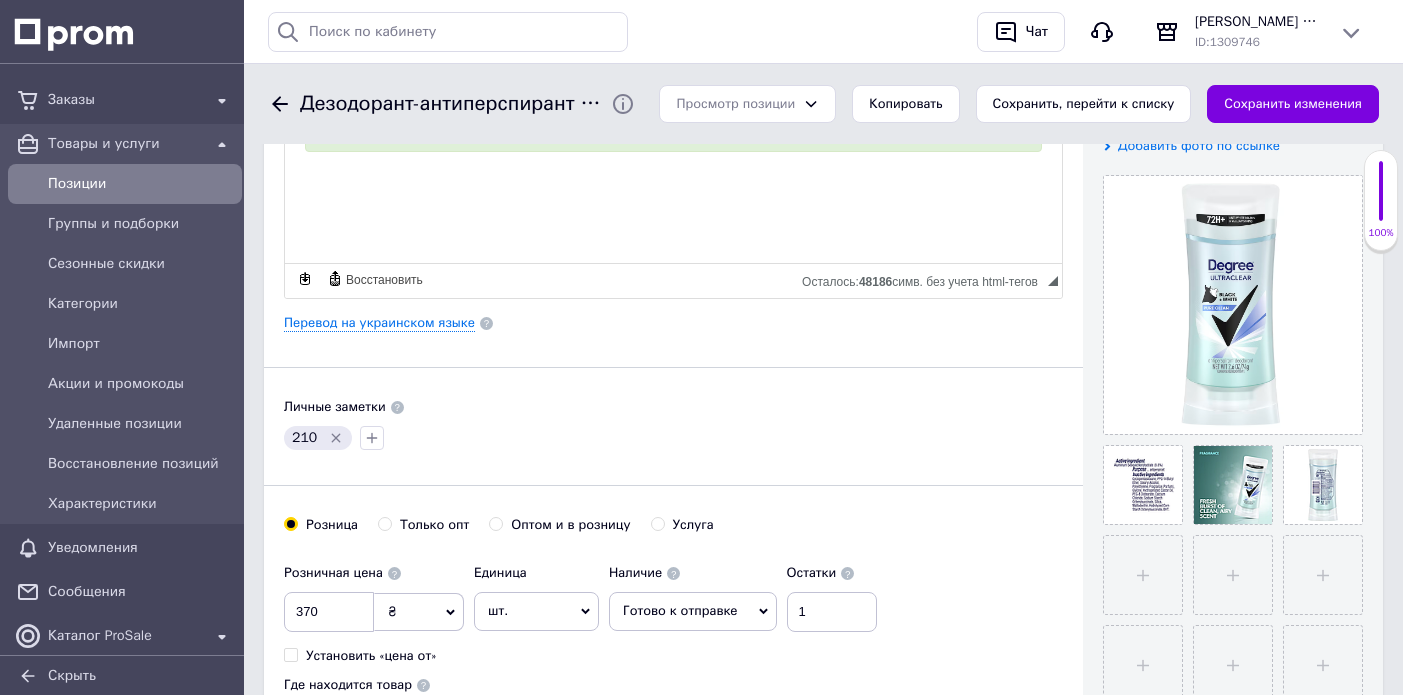 scroll, scrollTop: 421, scrollLeft: 0, axis: vertical 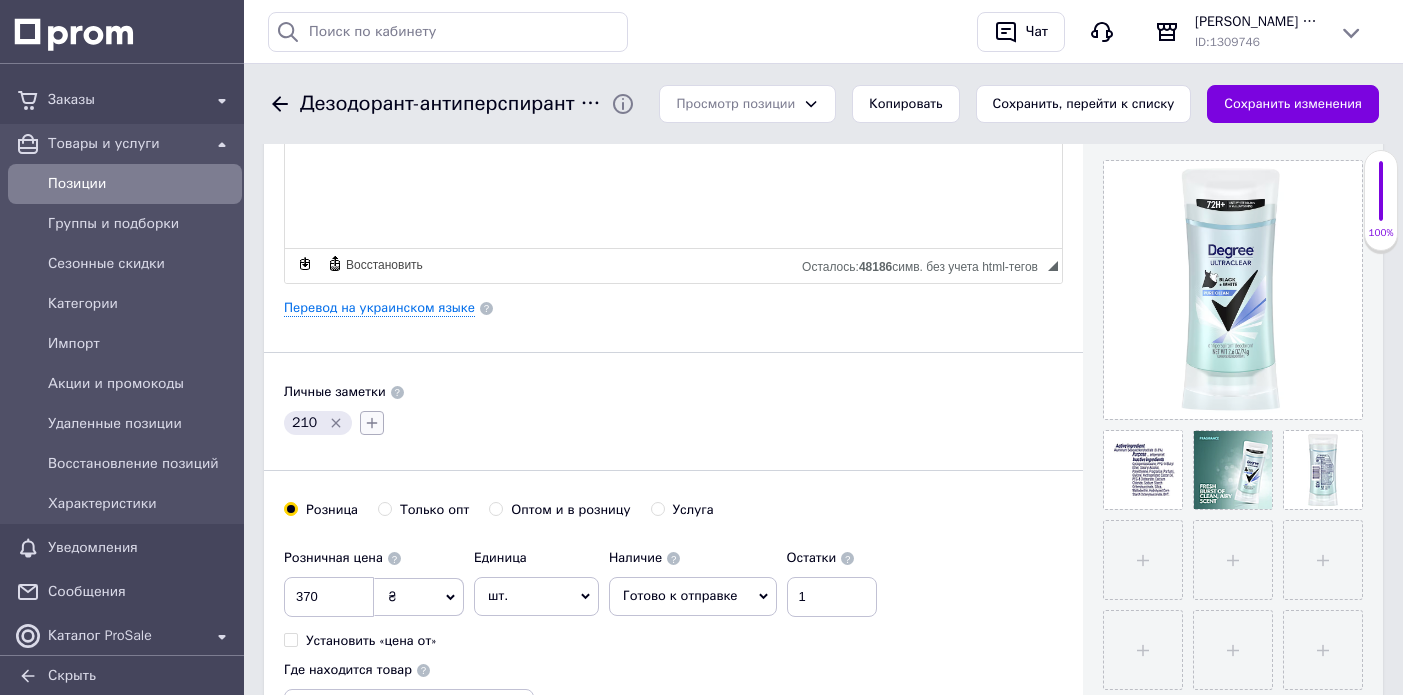click 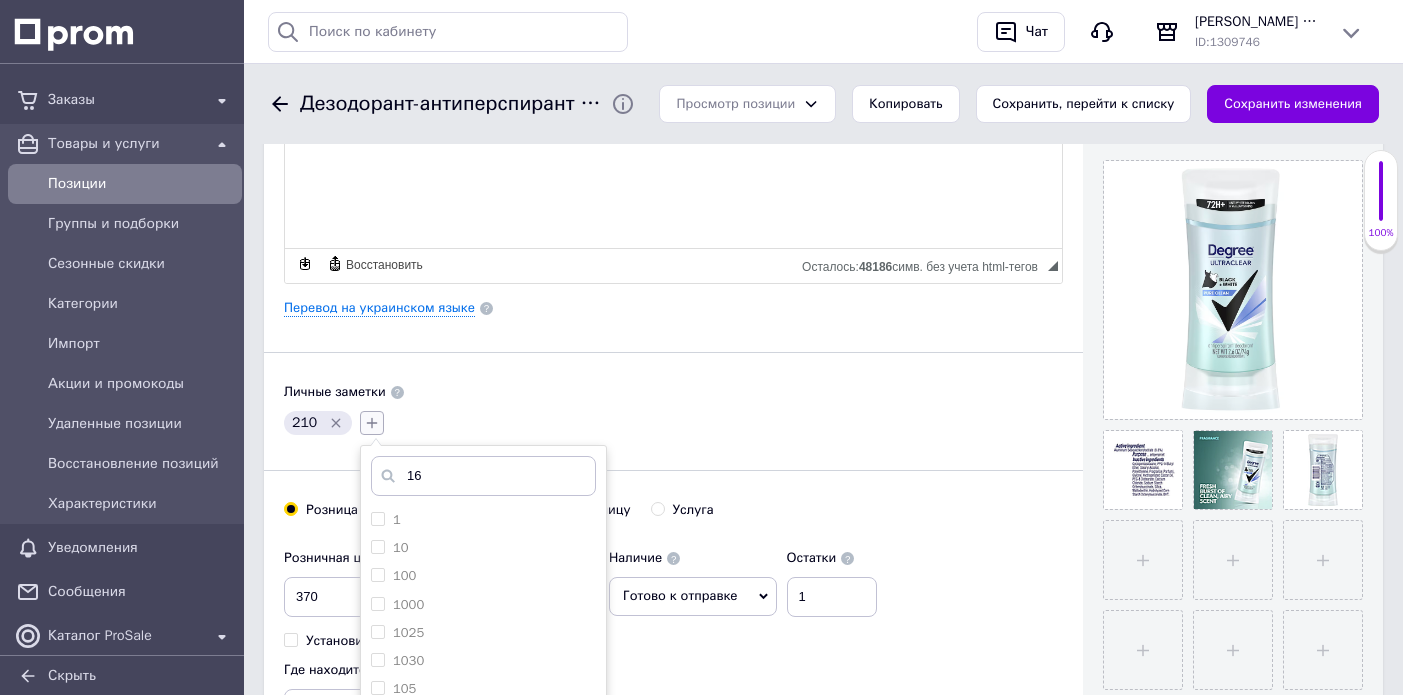 type on "160" 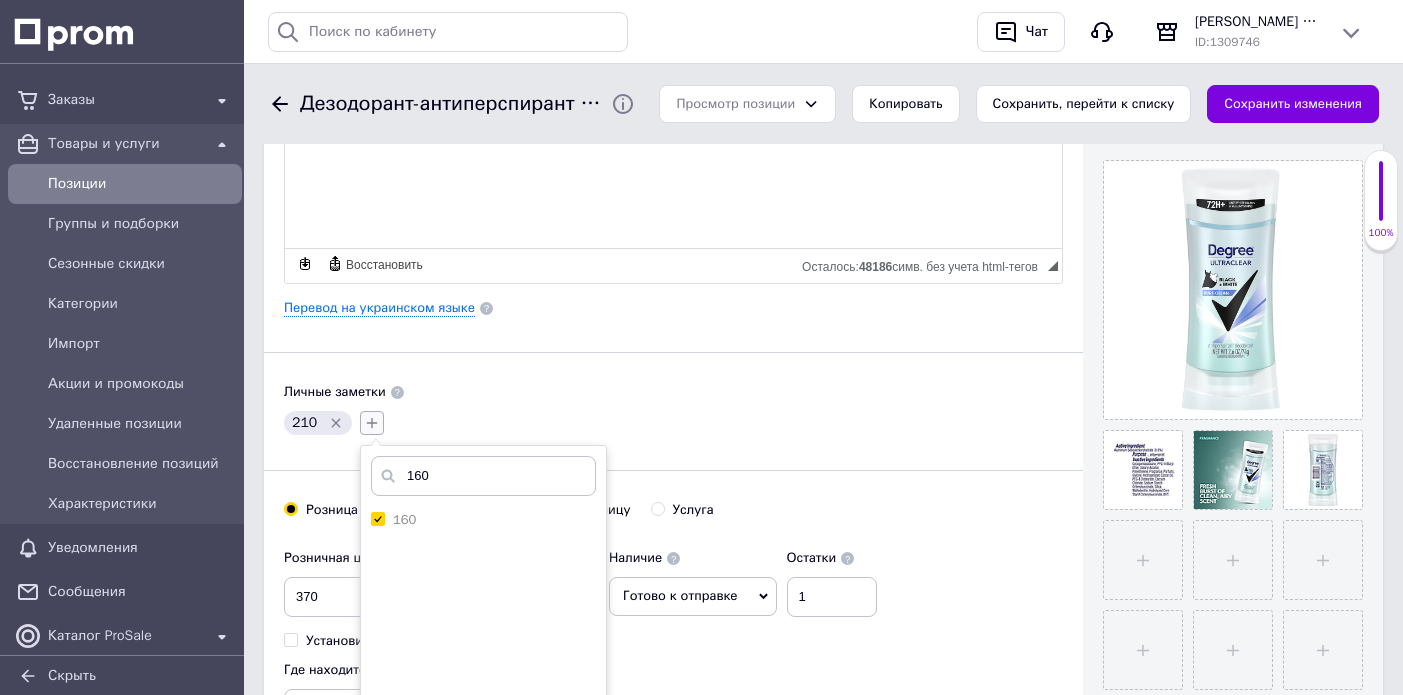 checkbox on "true" 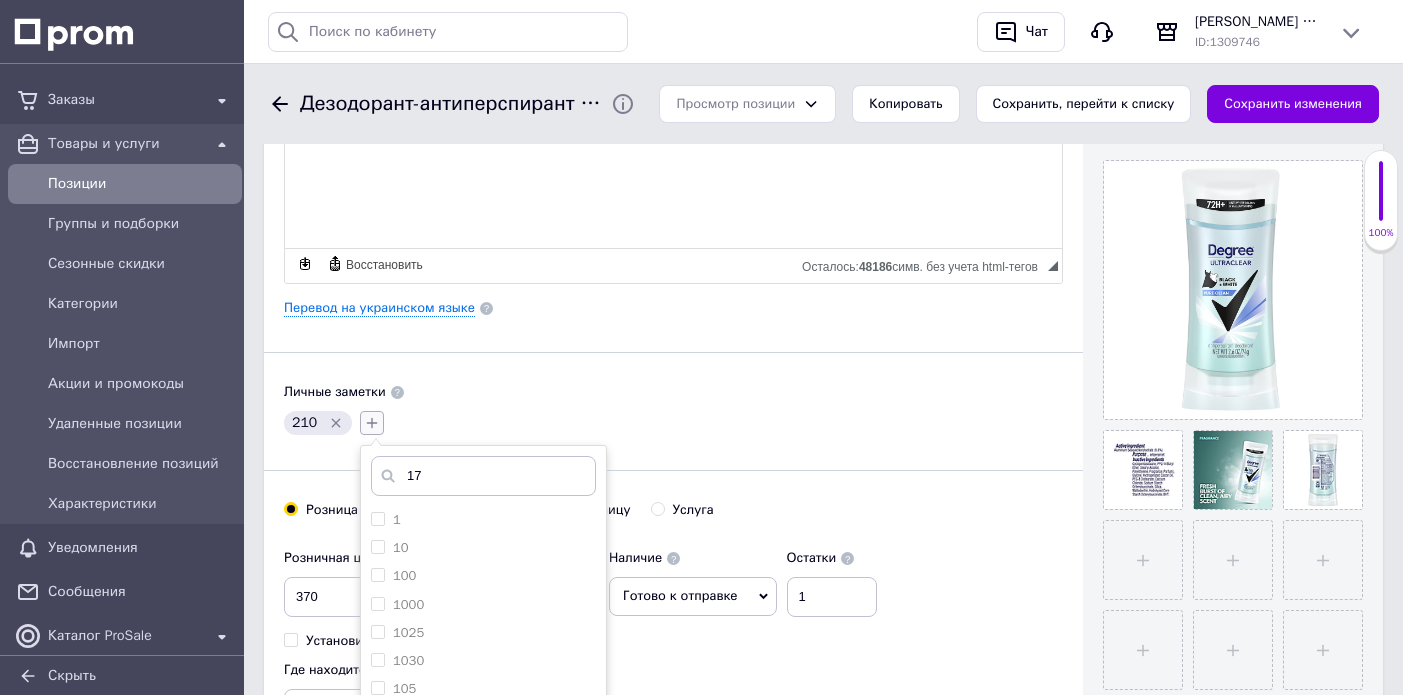 type on "170" 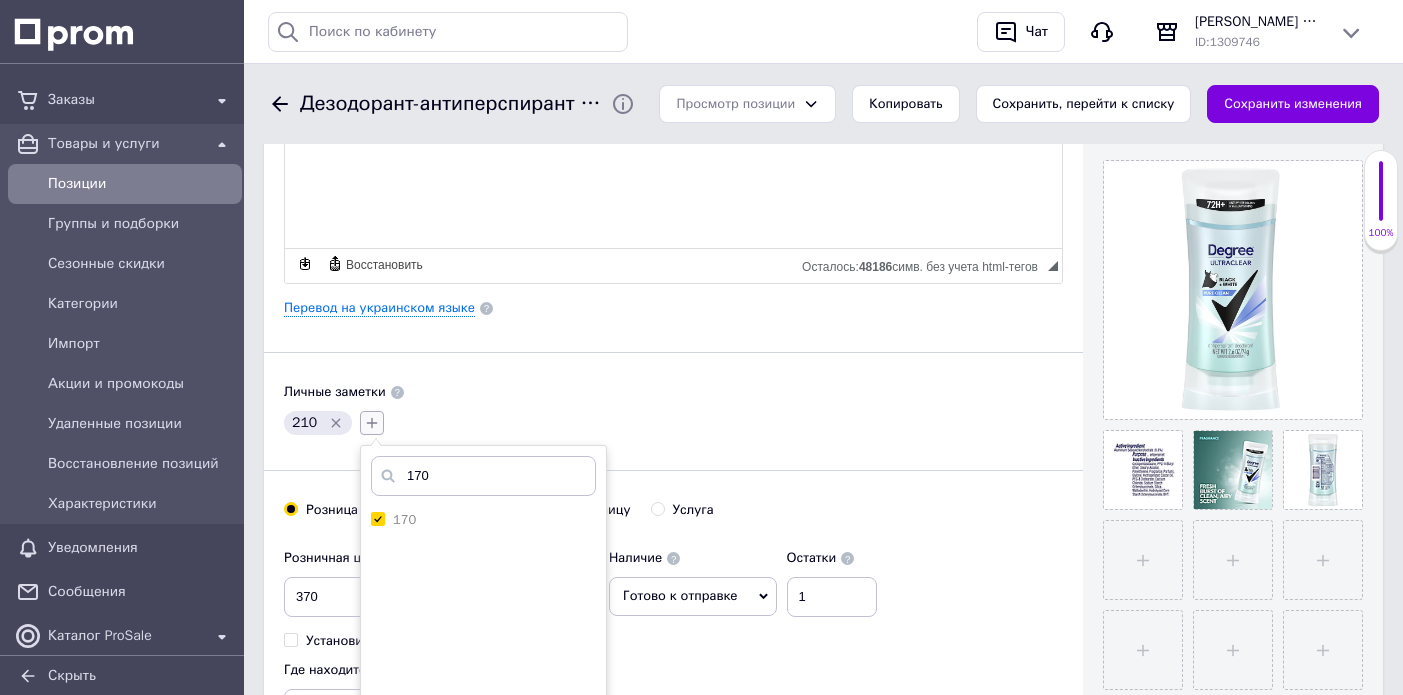 checkbox on "true" 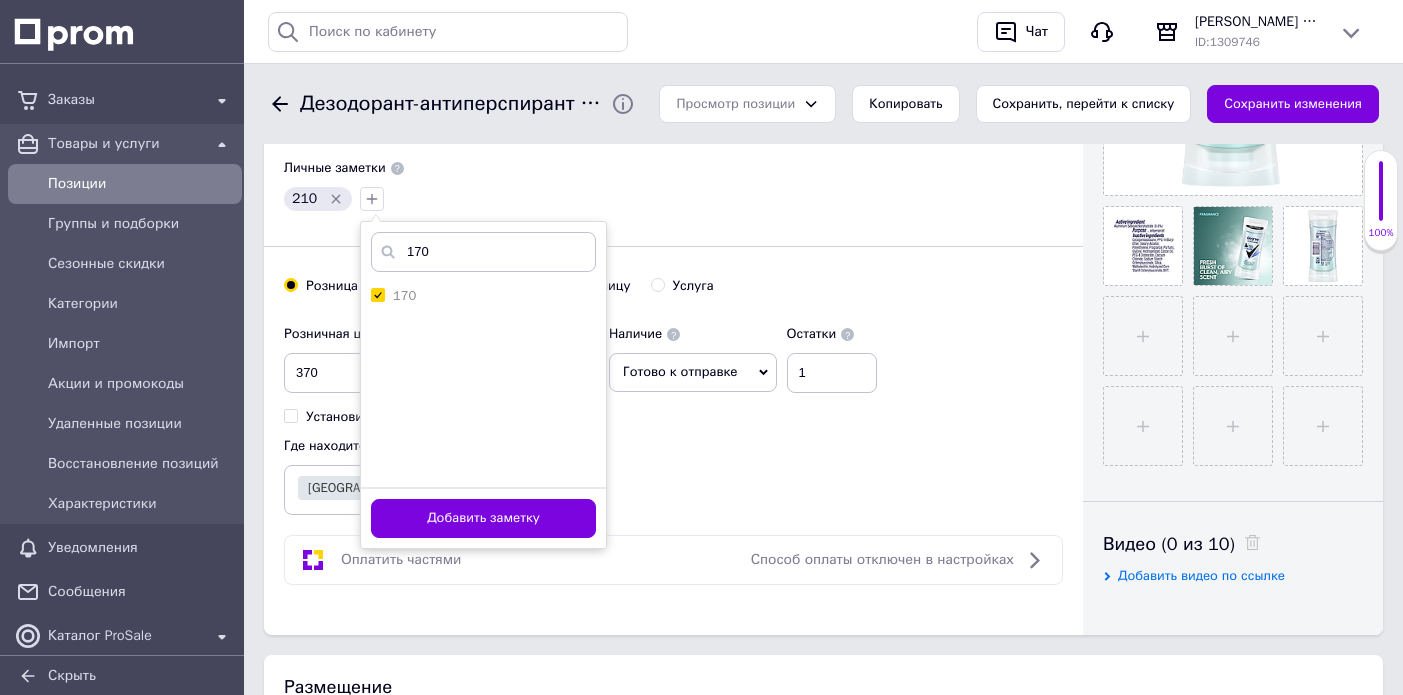 scroll, scrollTop: 646, scrollLeft: 0, axis: vertical 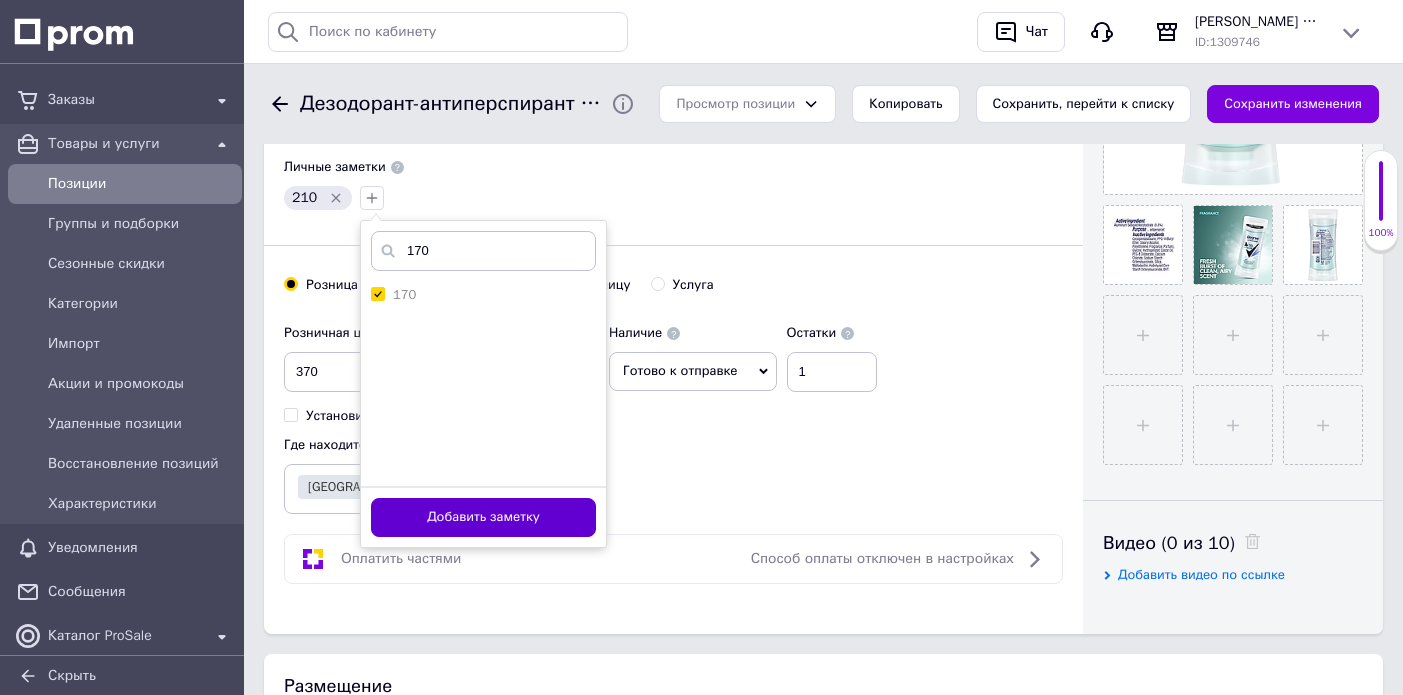 type on "170" 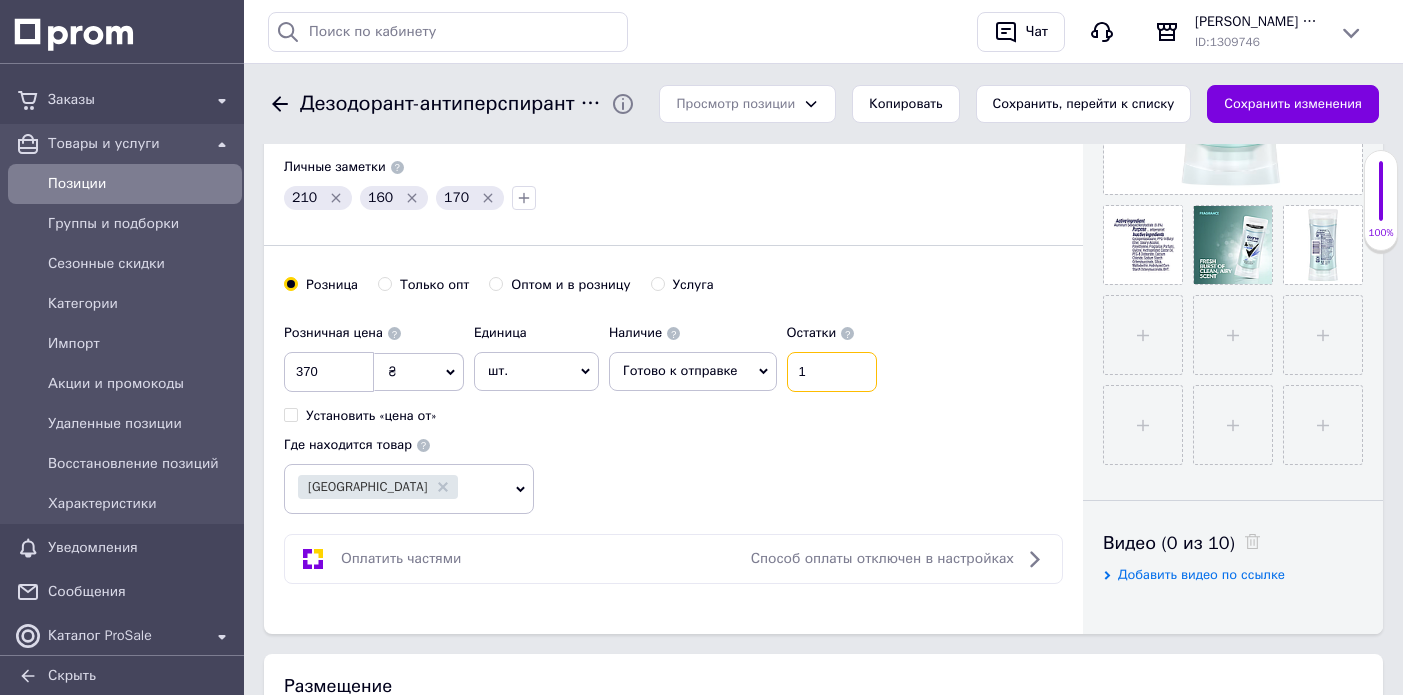 click on "1" at bounding box center (832, 372) 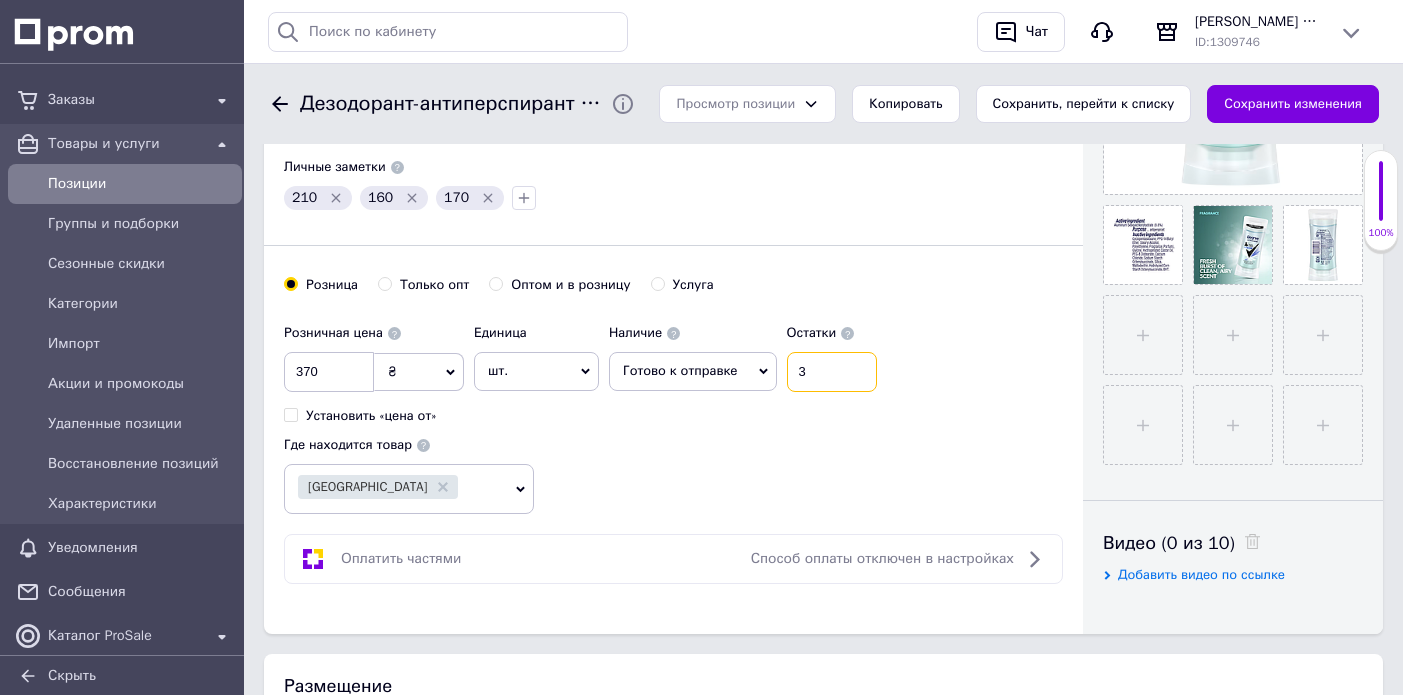 type on "3" 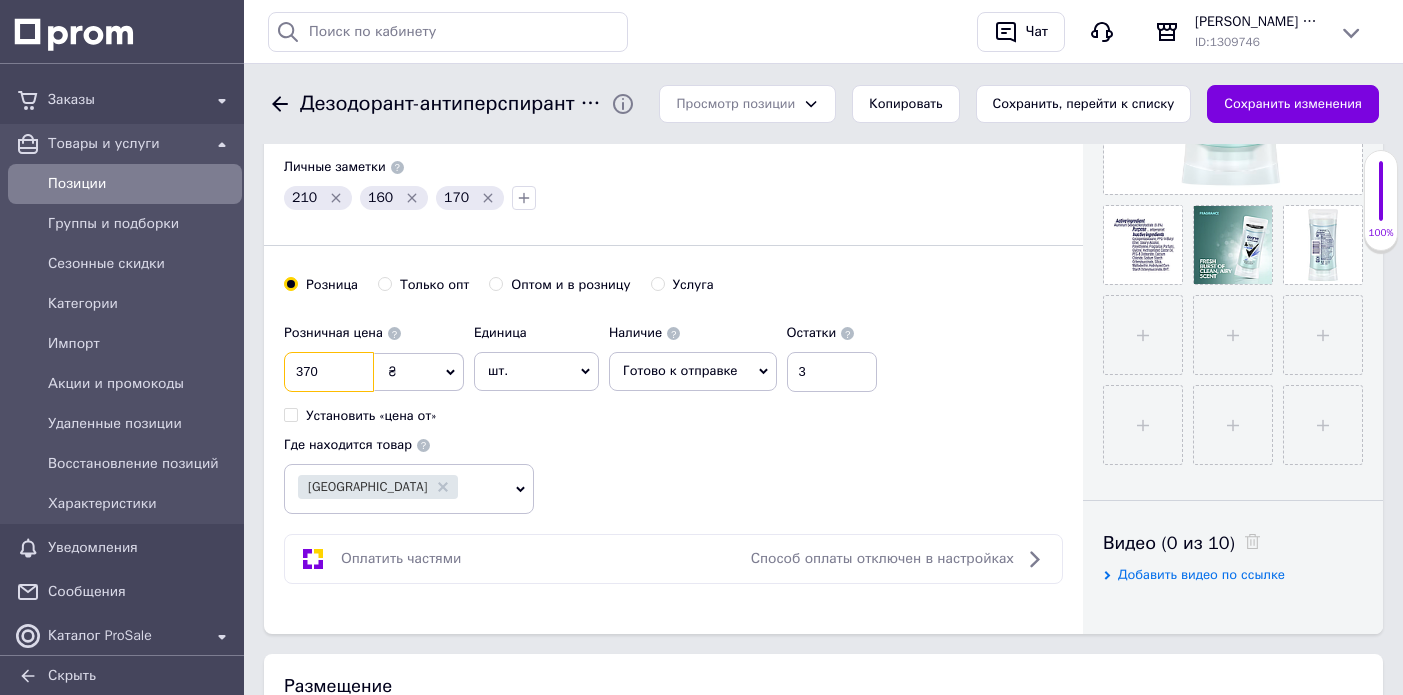 click on "370" at bounding box center [329, 372] 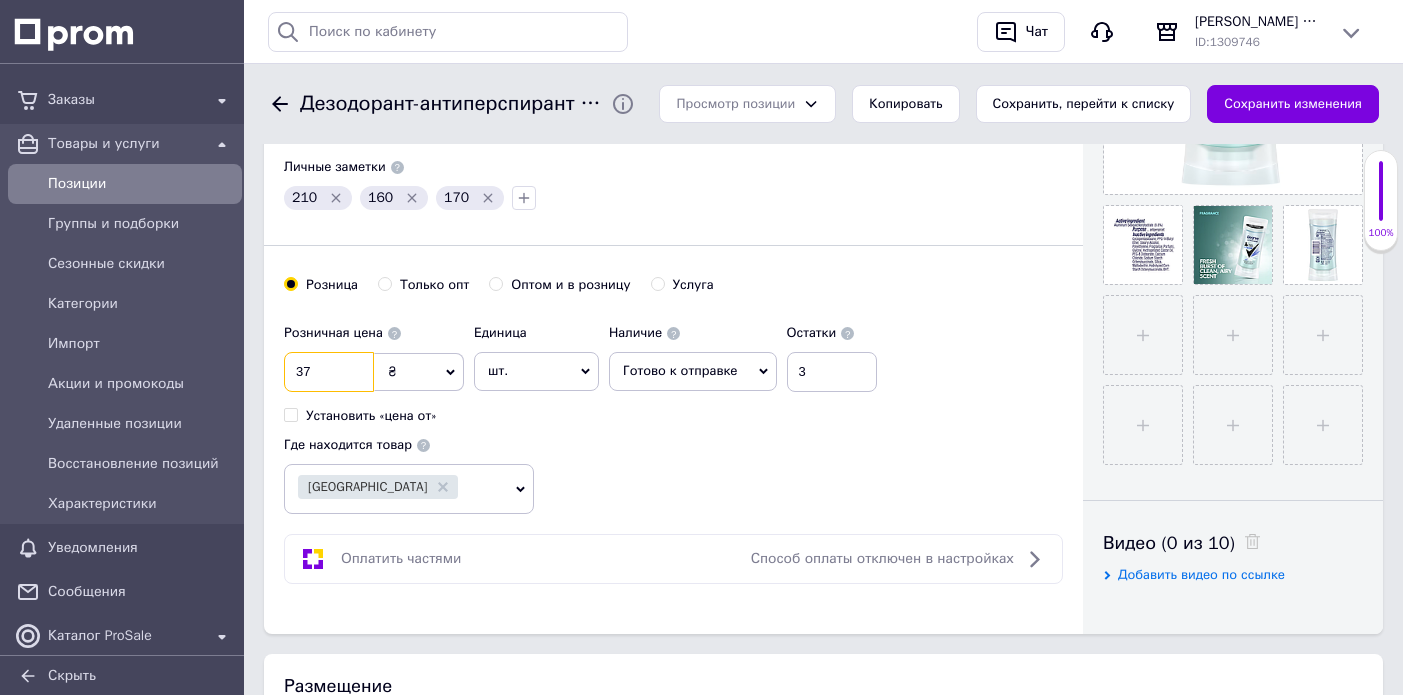 type on "370" 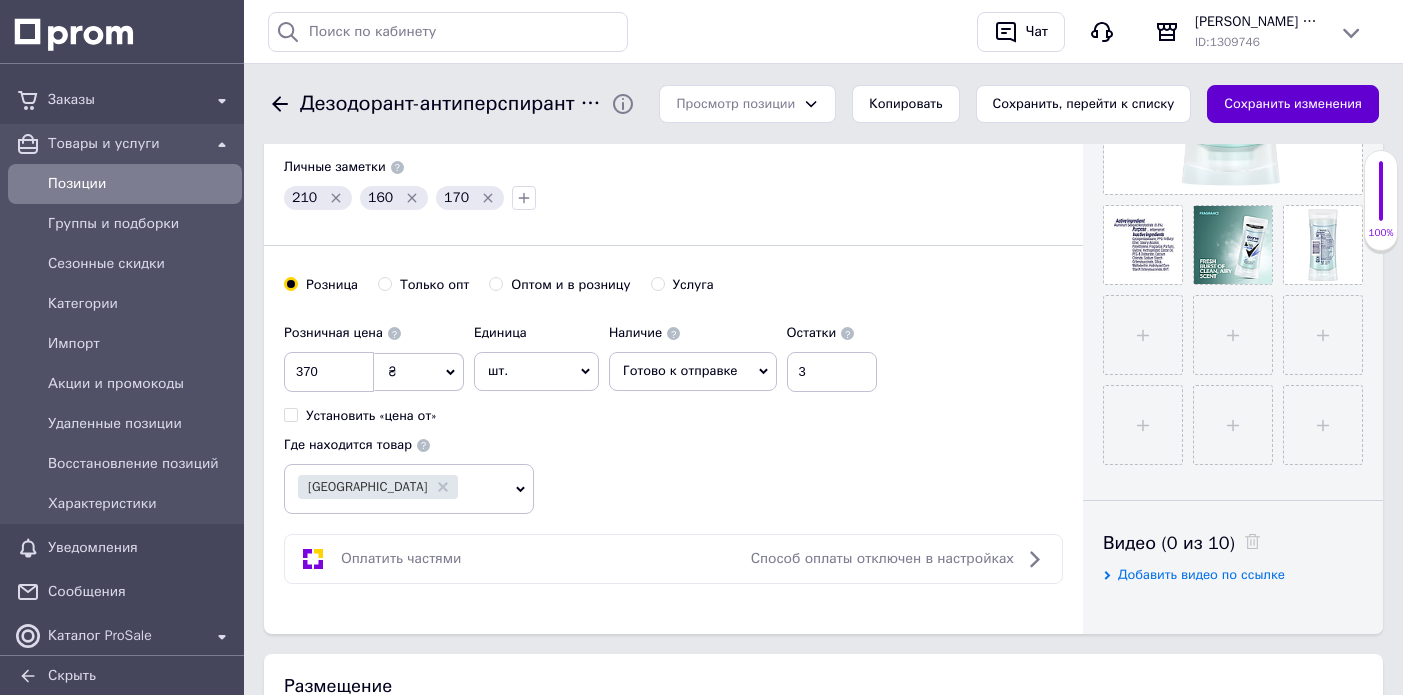 click on "Сохранить изменения" at bounding box center (1293, 104) 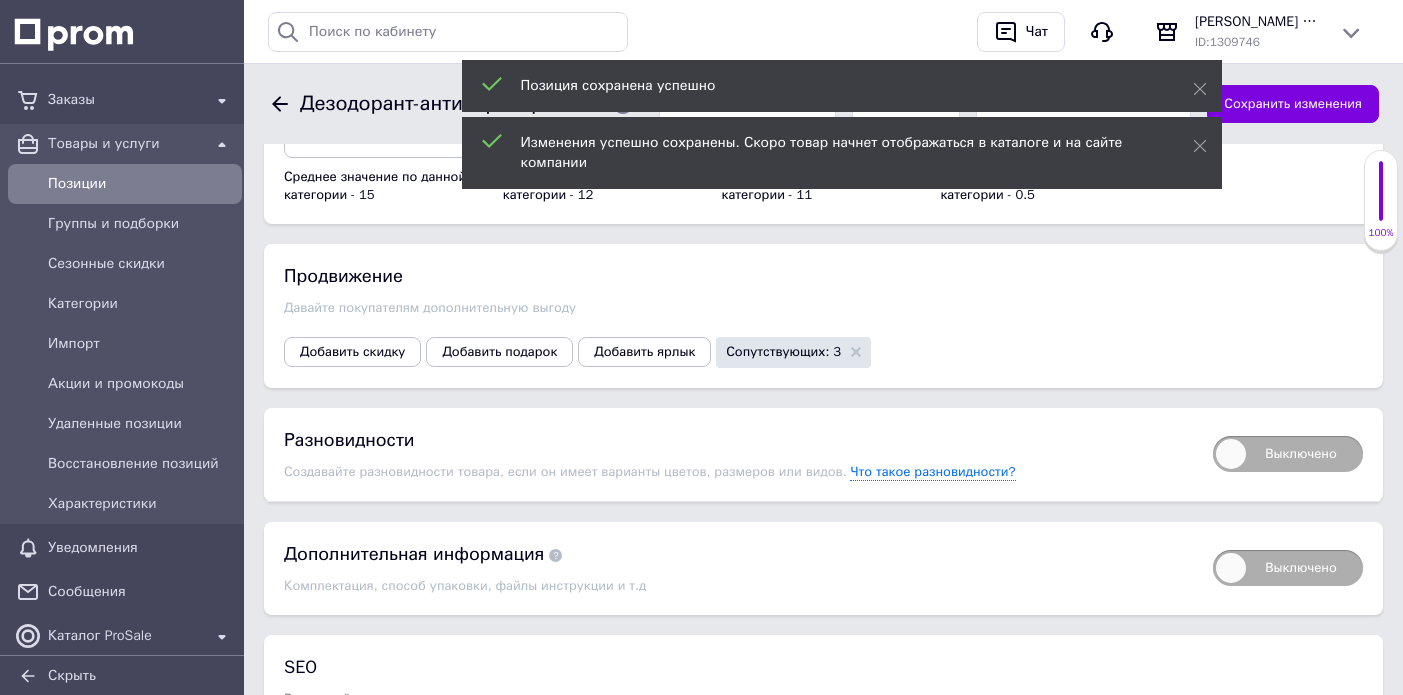 scroll, scrollTop: 2193, scrollLeft: 0, axis: vertical 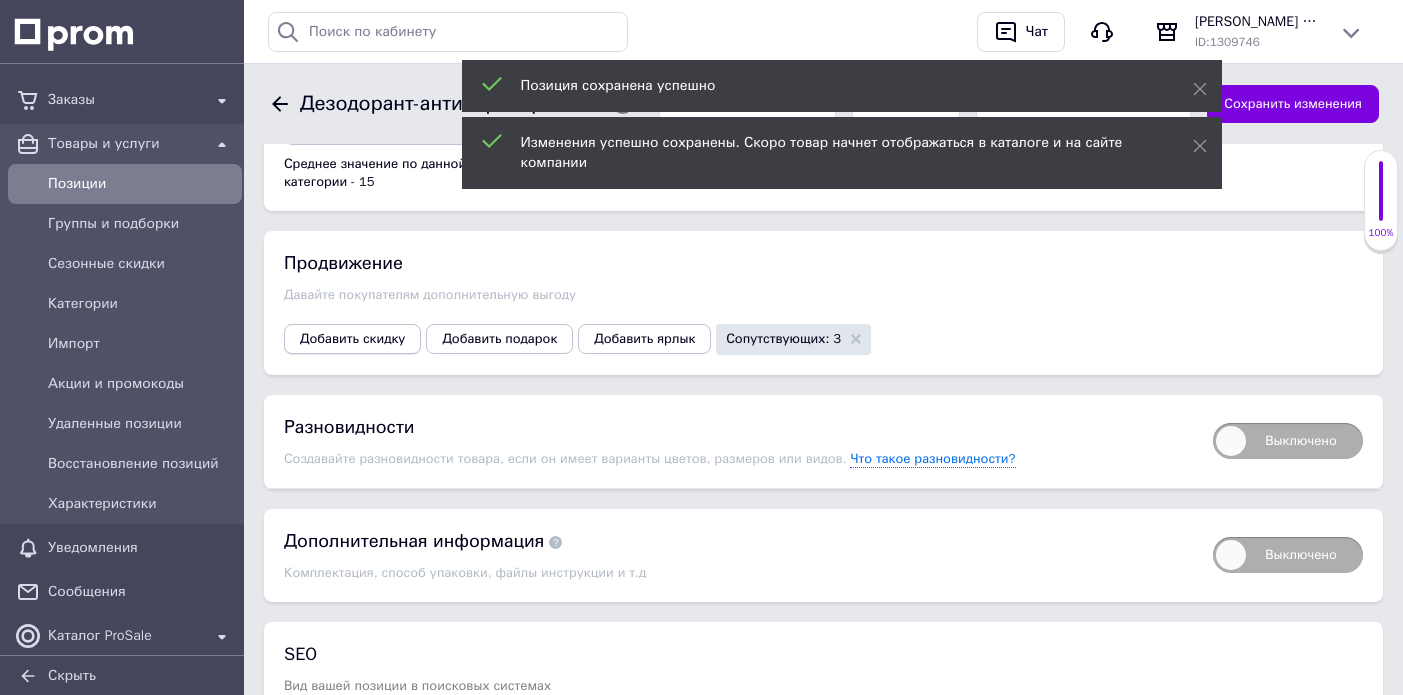 click on "Добавить скидку" at bounding box center (352, 339) 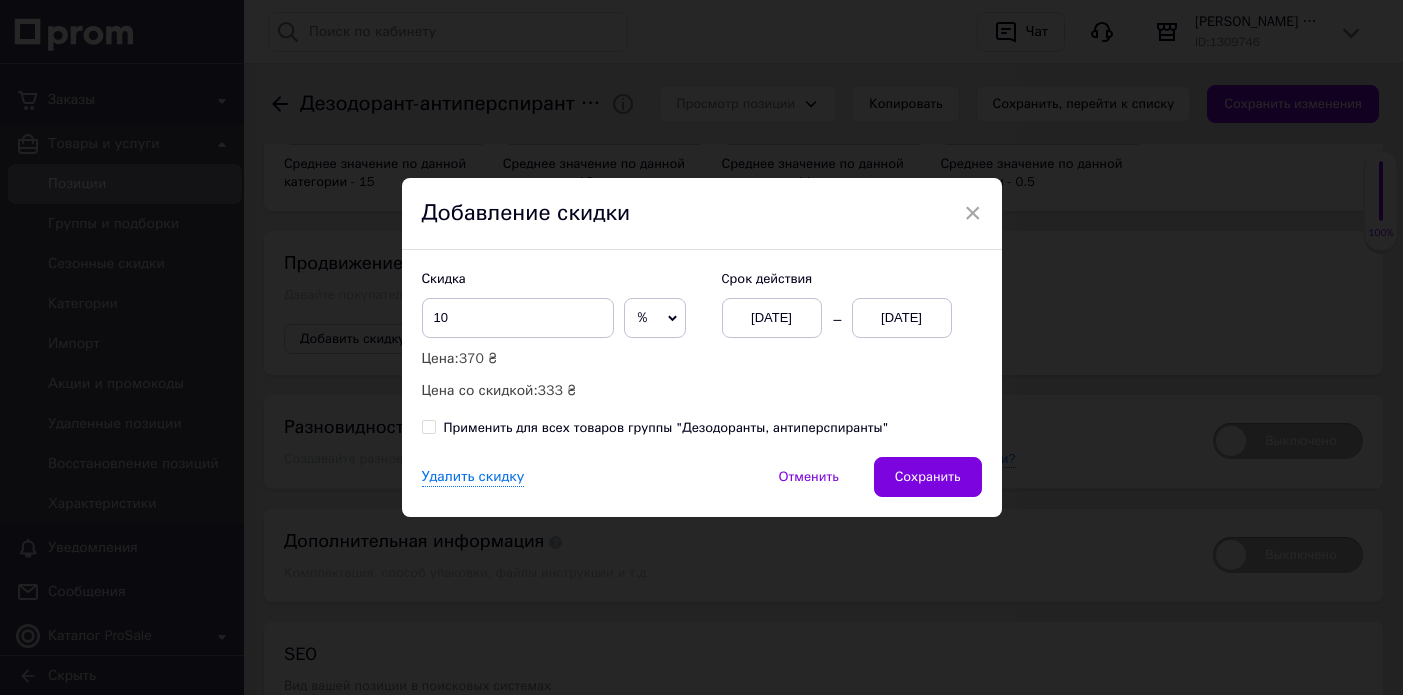 click on "%" at bounding box center (655, 318) 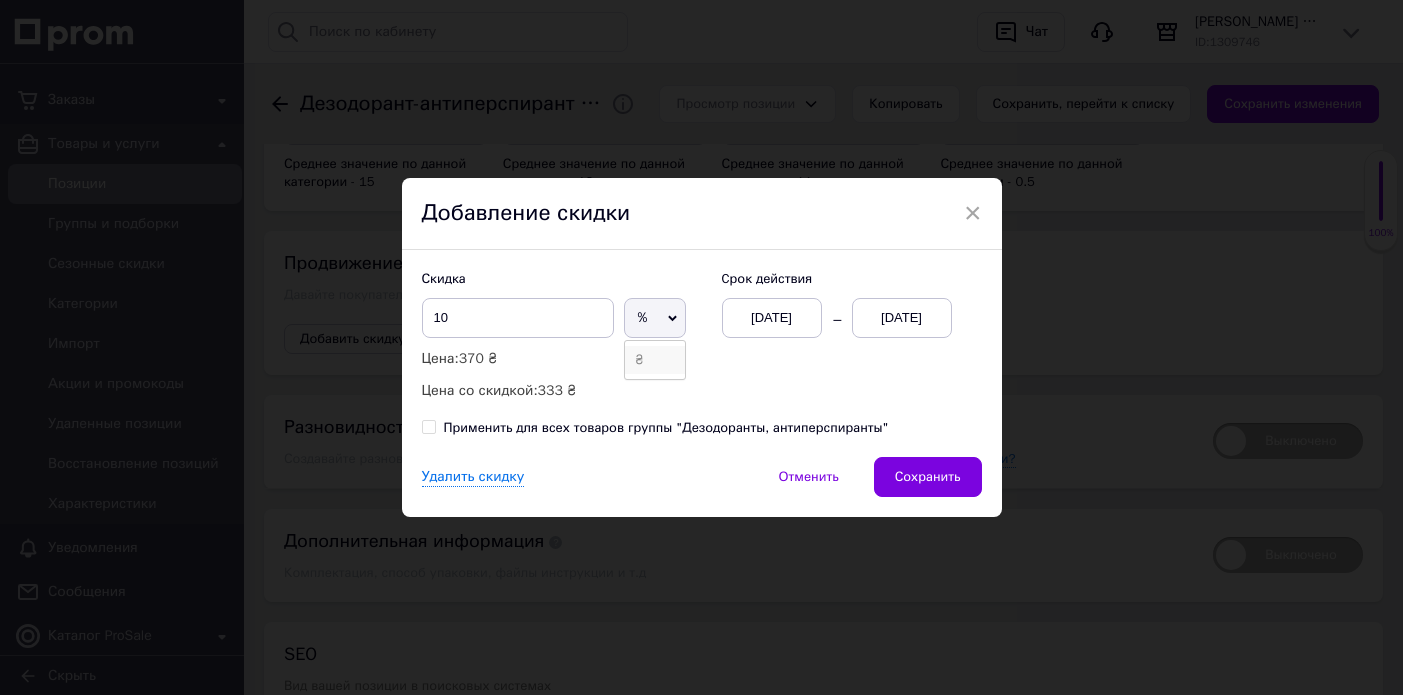 click on "₴" at bounding box center (655, 360) 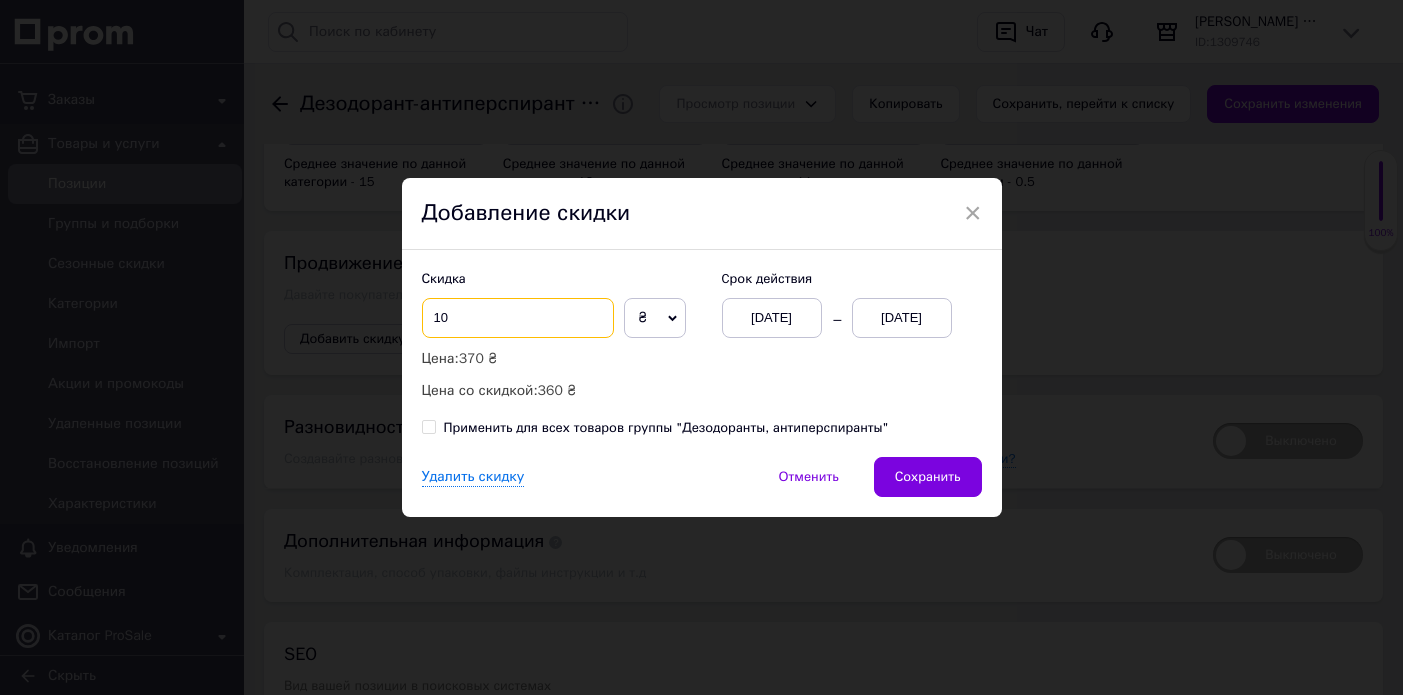click on "10" at bounding box center (518, 318) 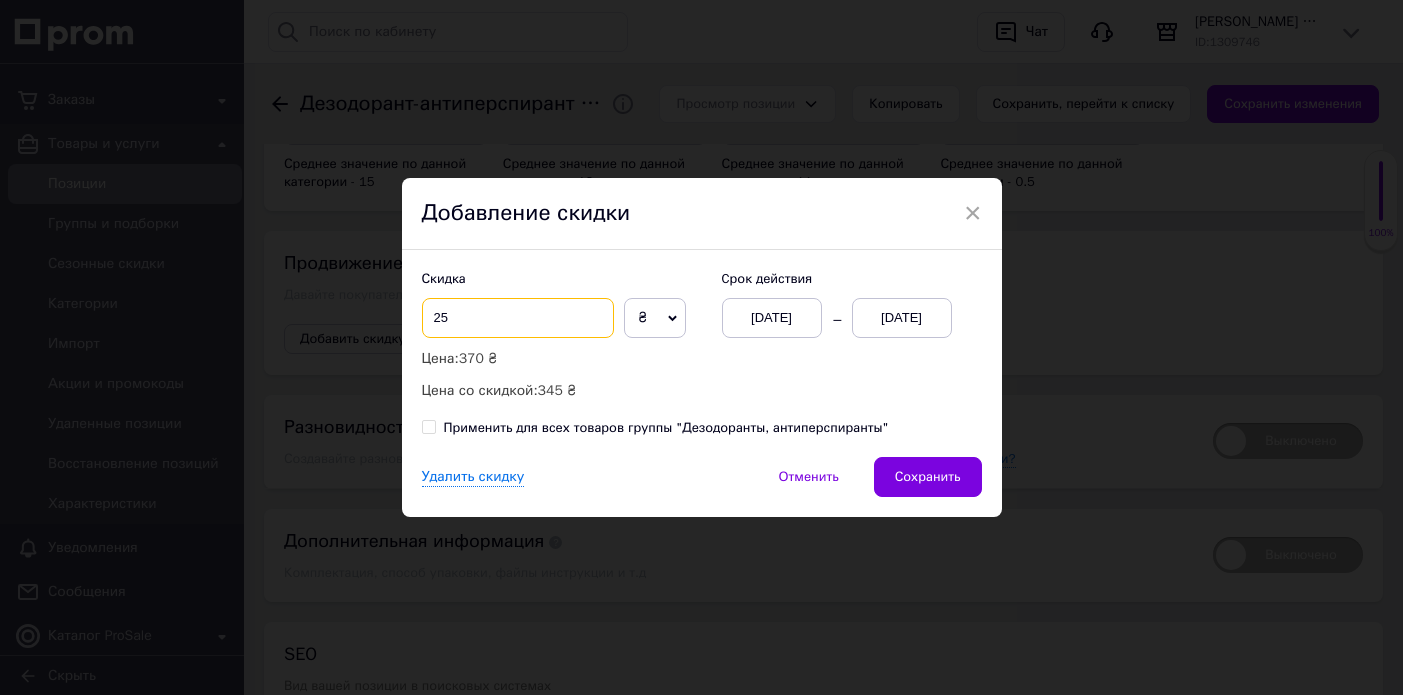 type on "2" 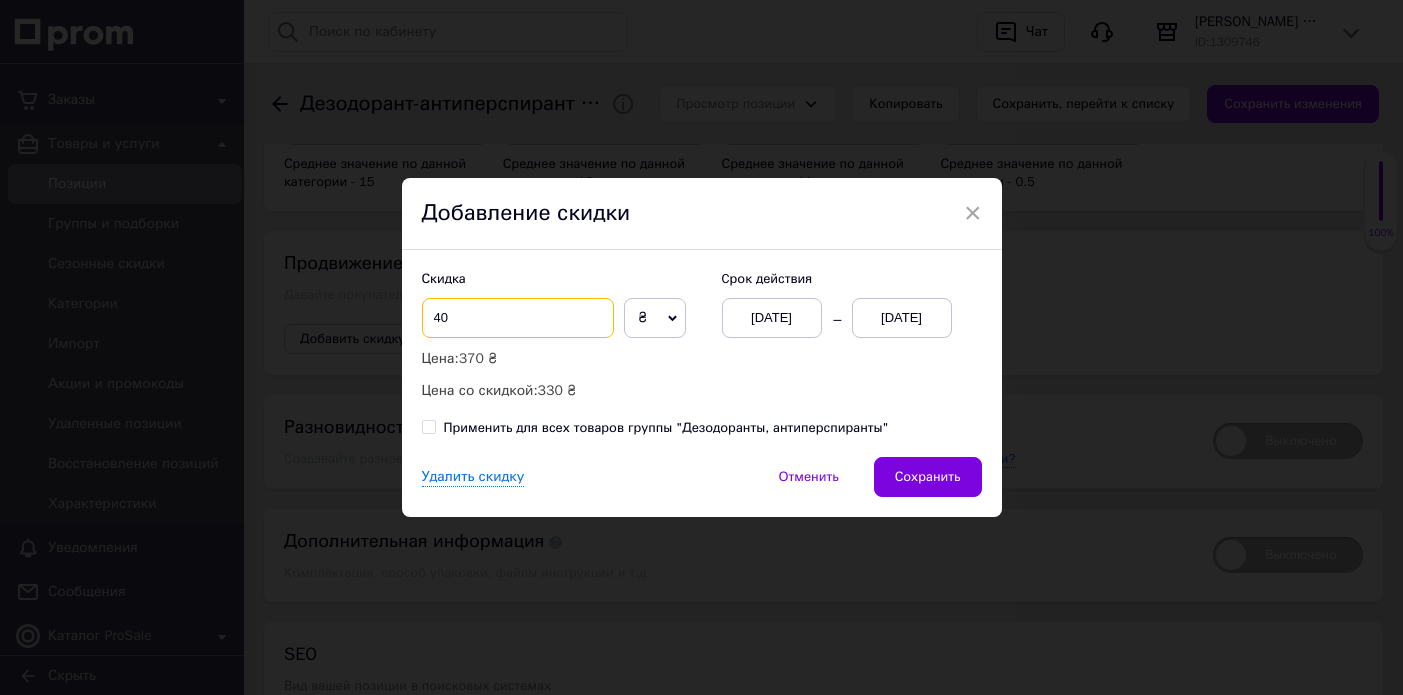 type on "40" 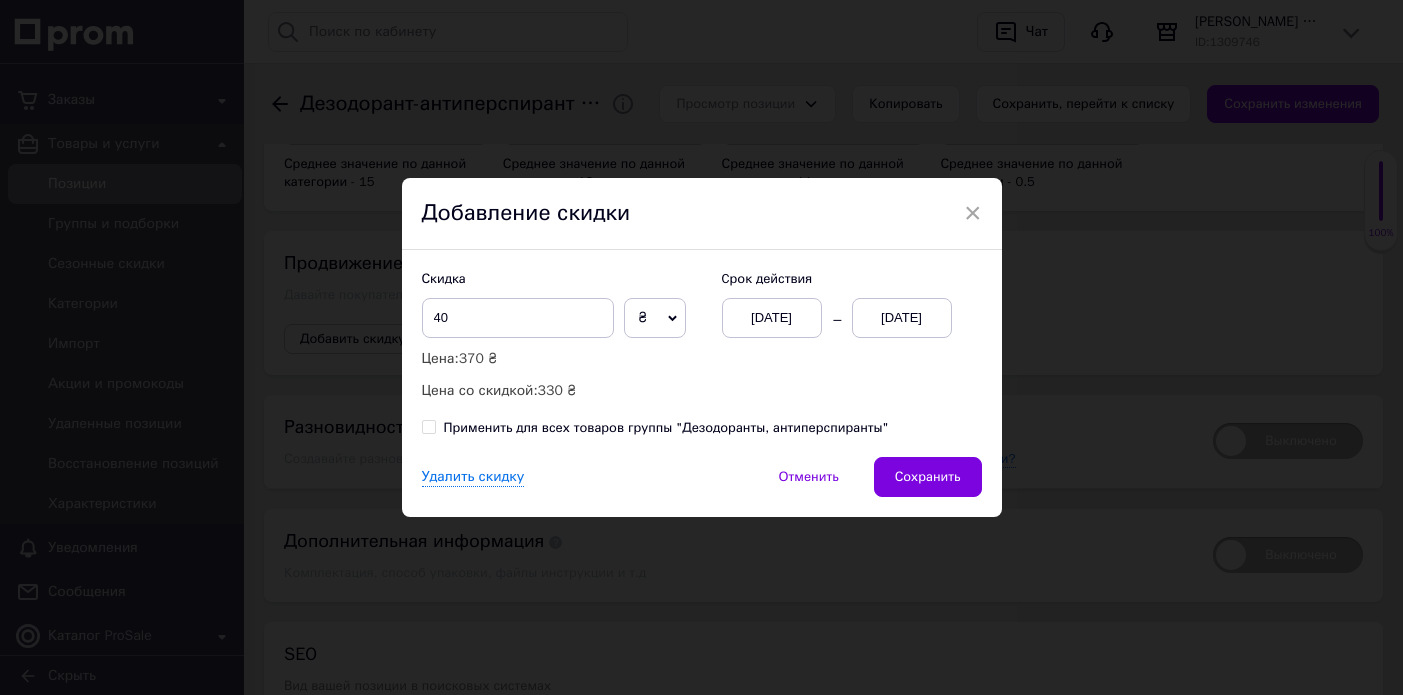 click on "[DATE]" at bounding box center (902, 318) 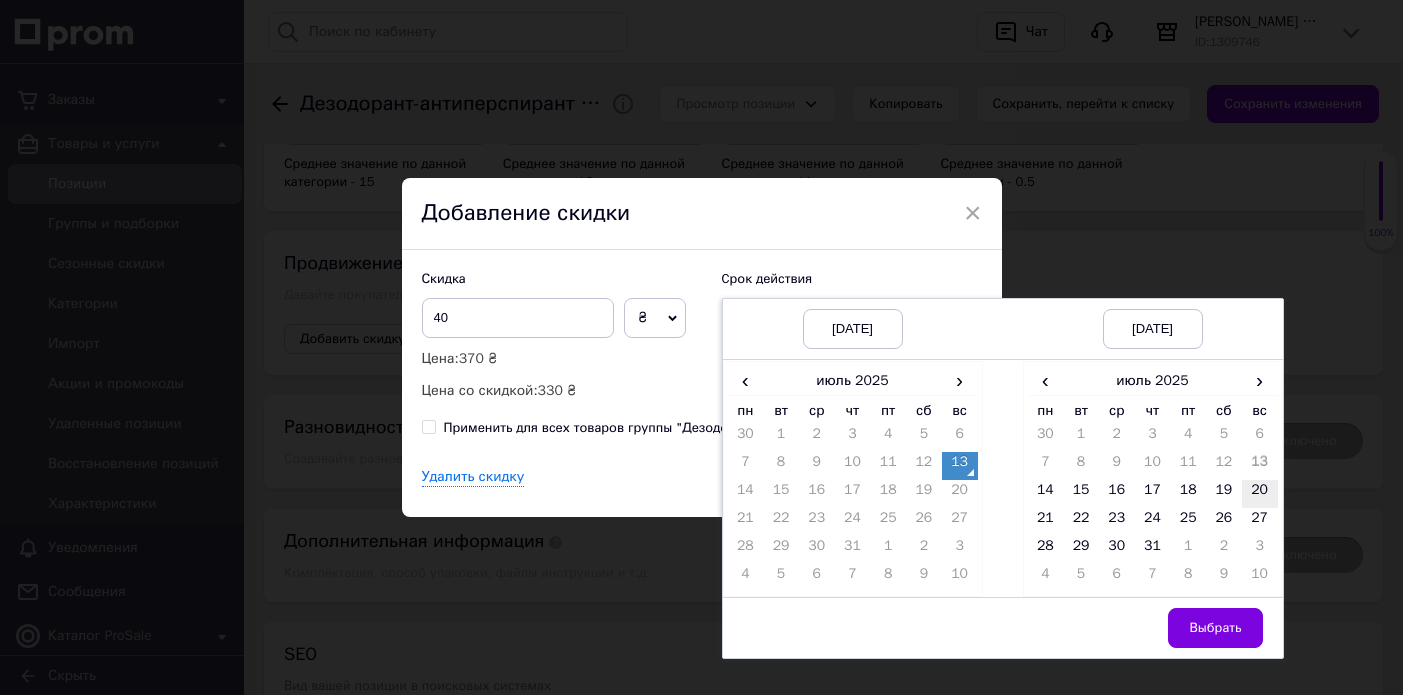click on "20" at bounding box center (1260, 494) 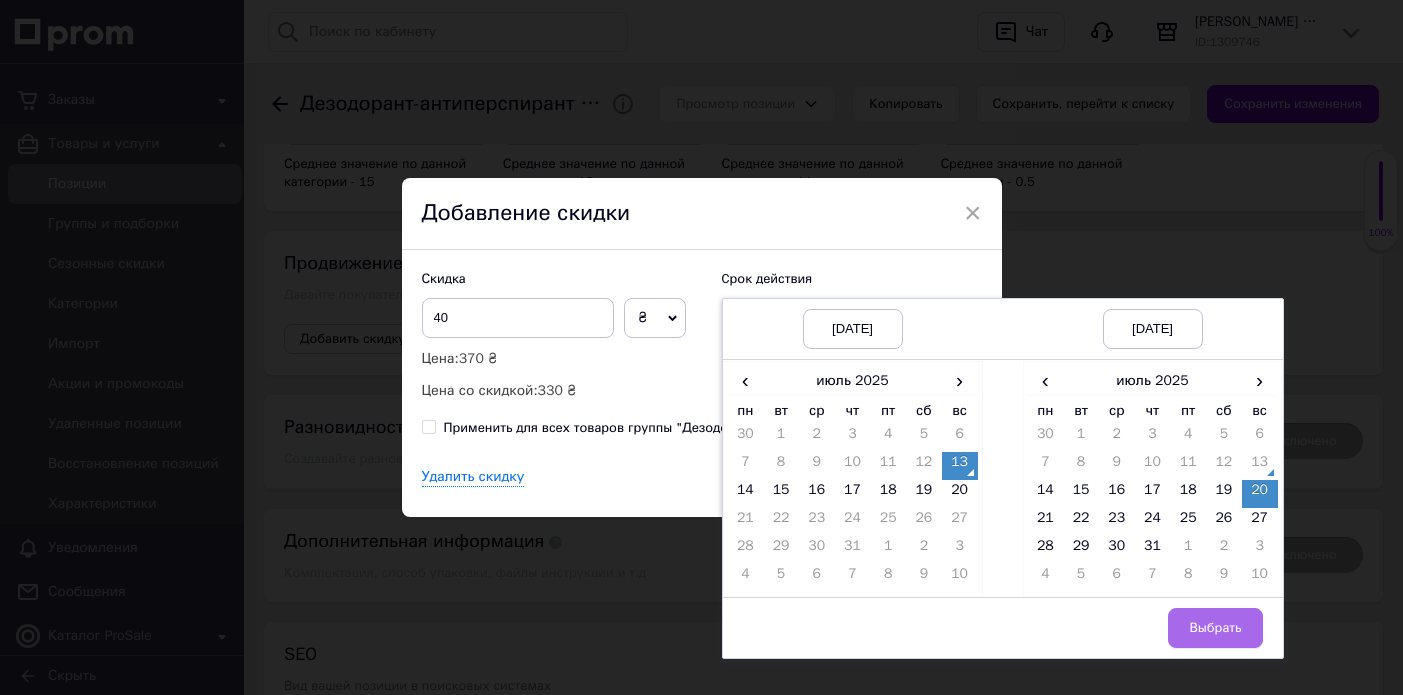 click on "Выбрать" at bounding box center (1215, 628) 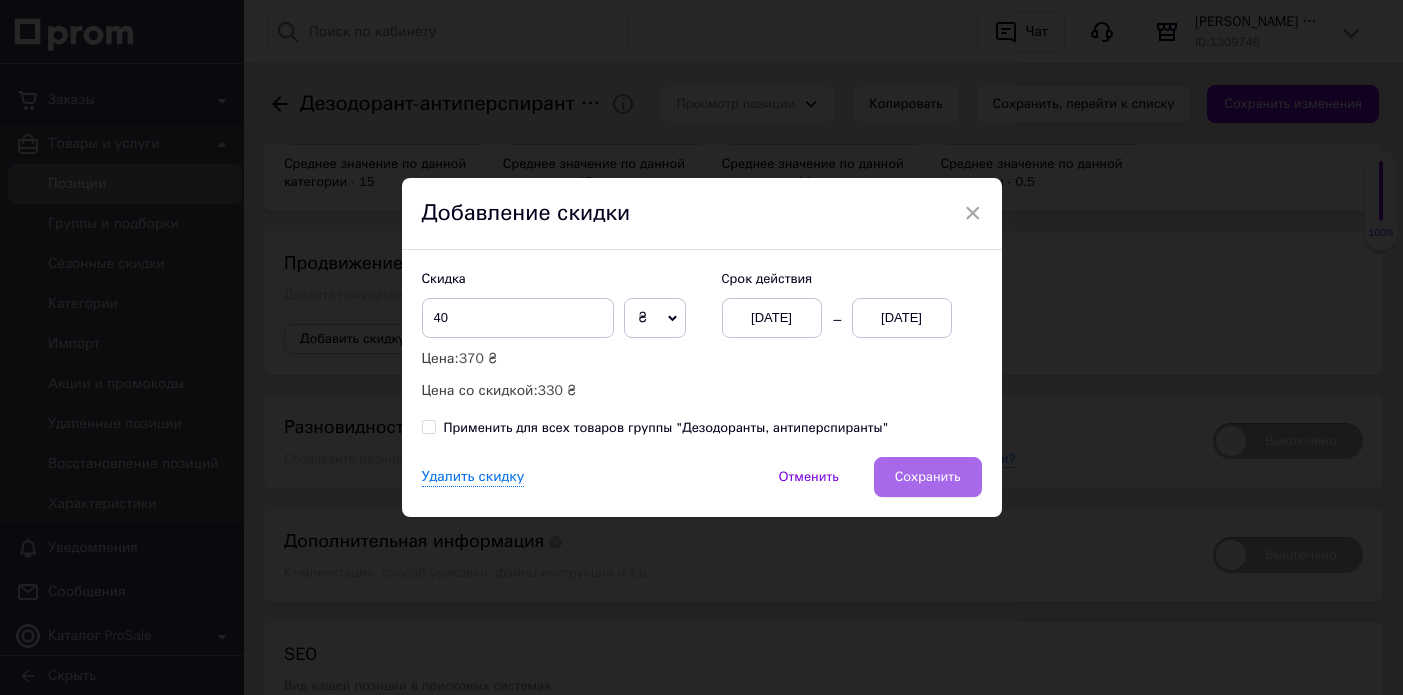 click on "Сохранить" at bounding box center [928, 477] 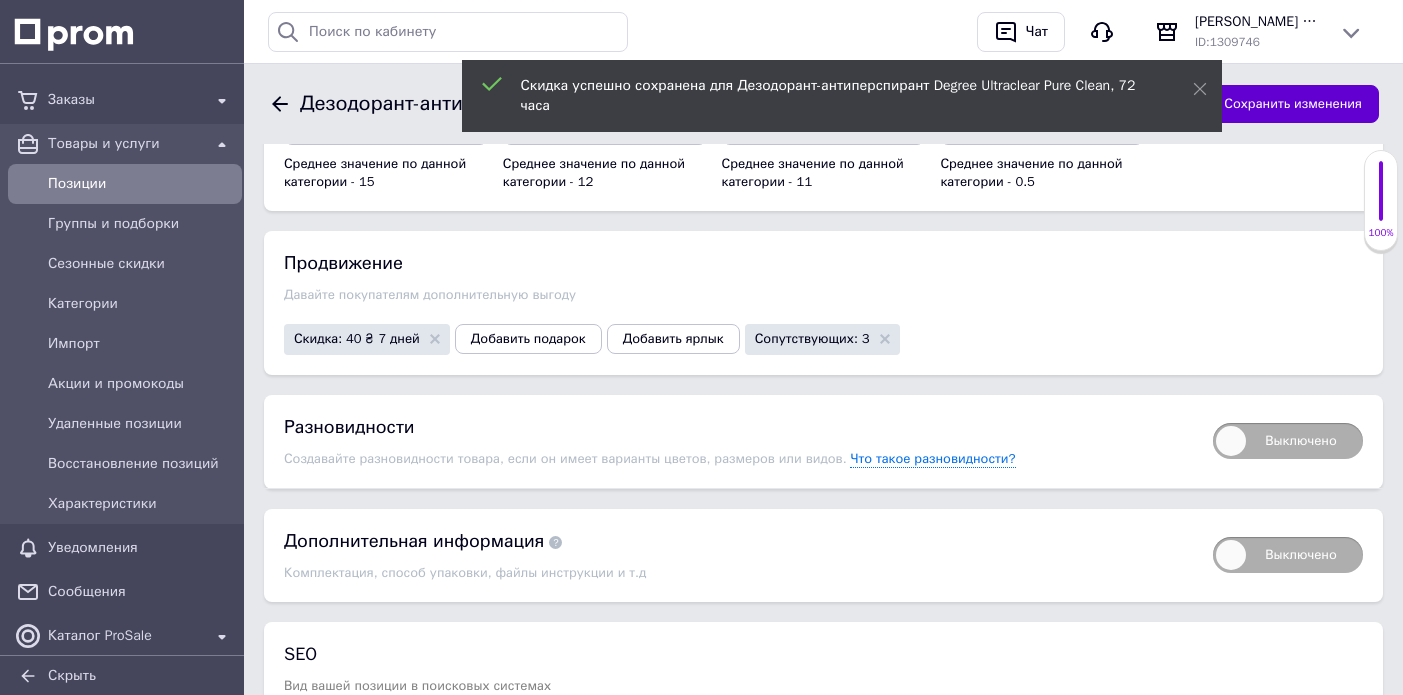 click on "Сохранить изменения" at bounding box center [1293, 104] 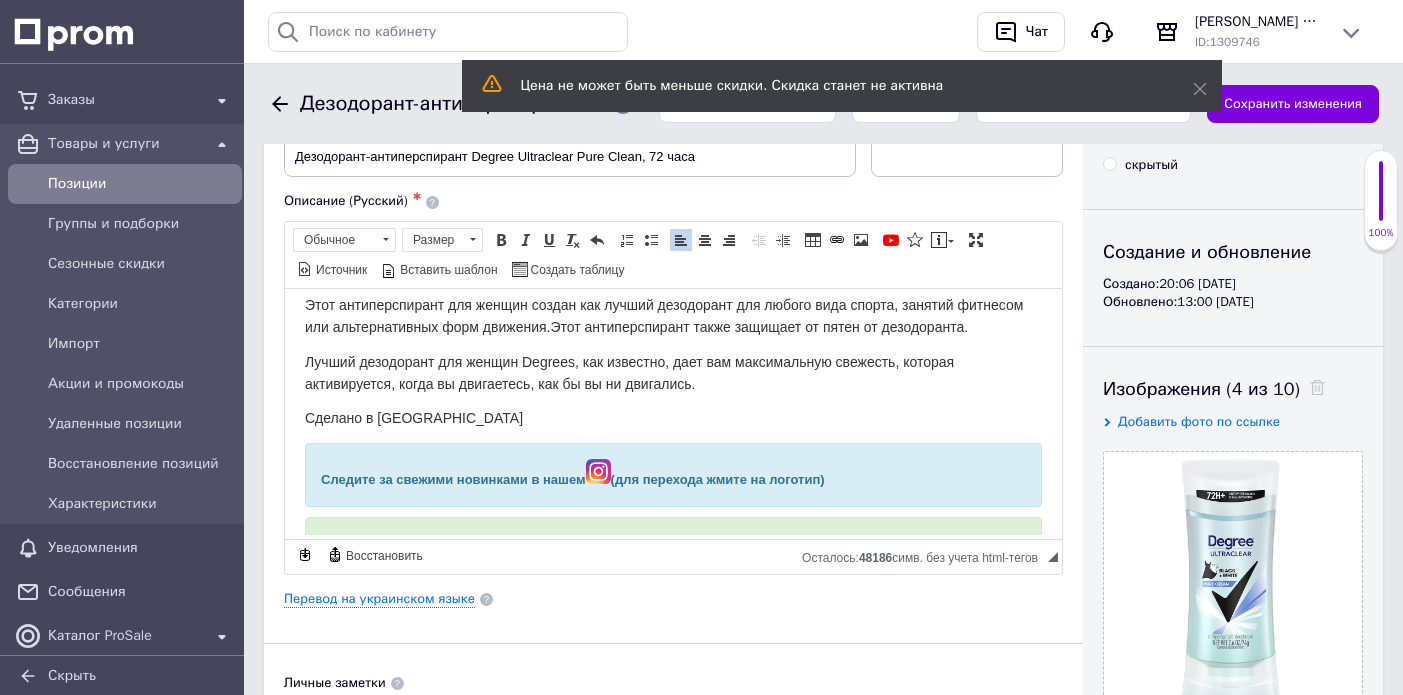 scroll, scrollTop: 368, scrollLeft: 0, axis: vertical 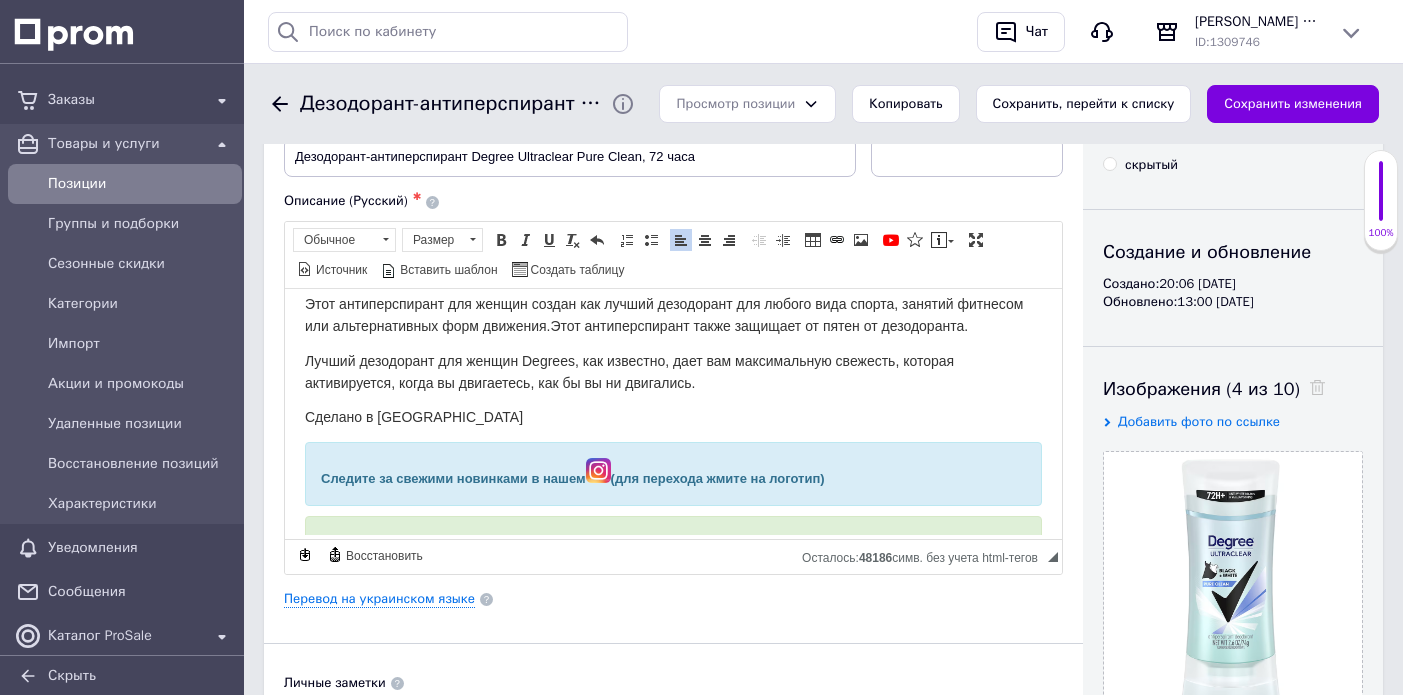 click 